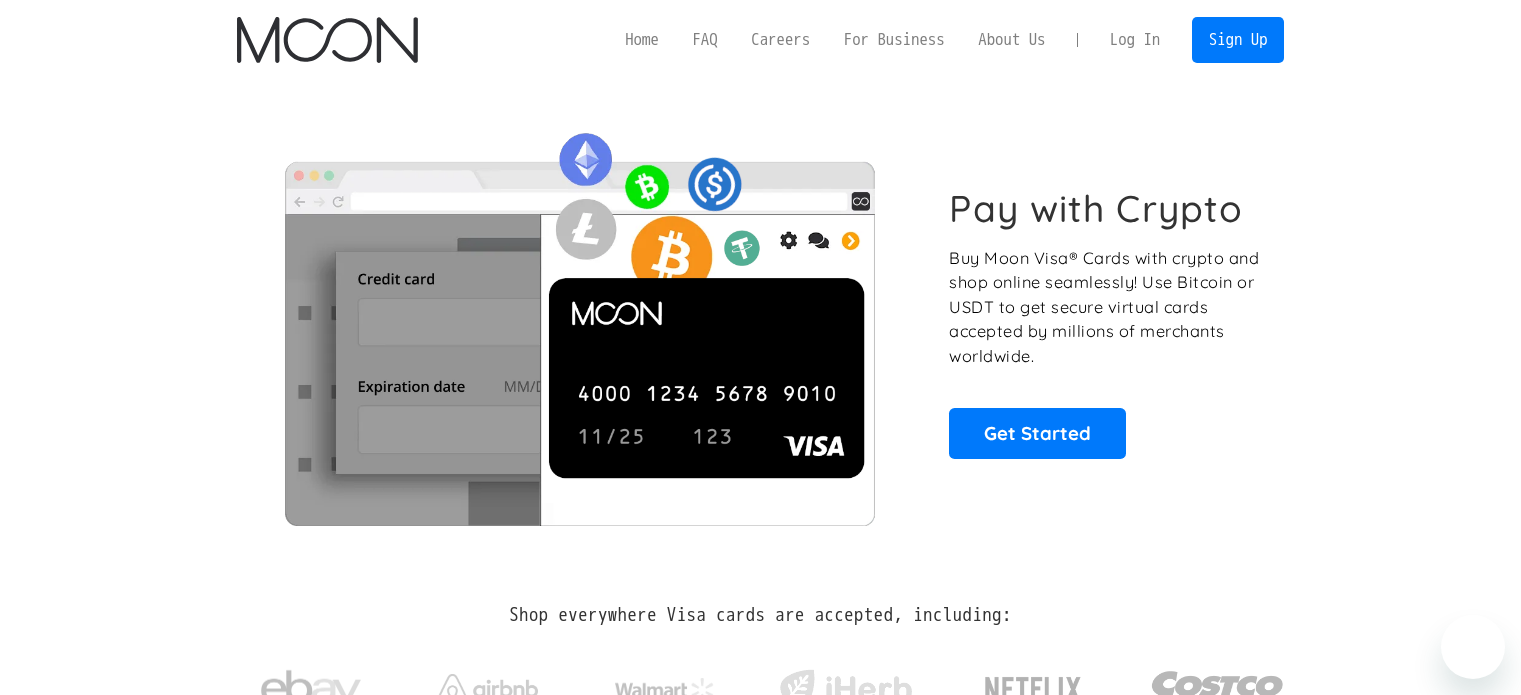 scroll, scrollTop: 0, scrollLeft: 0, axis: both 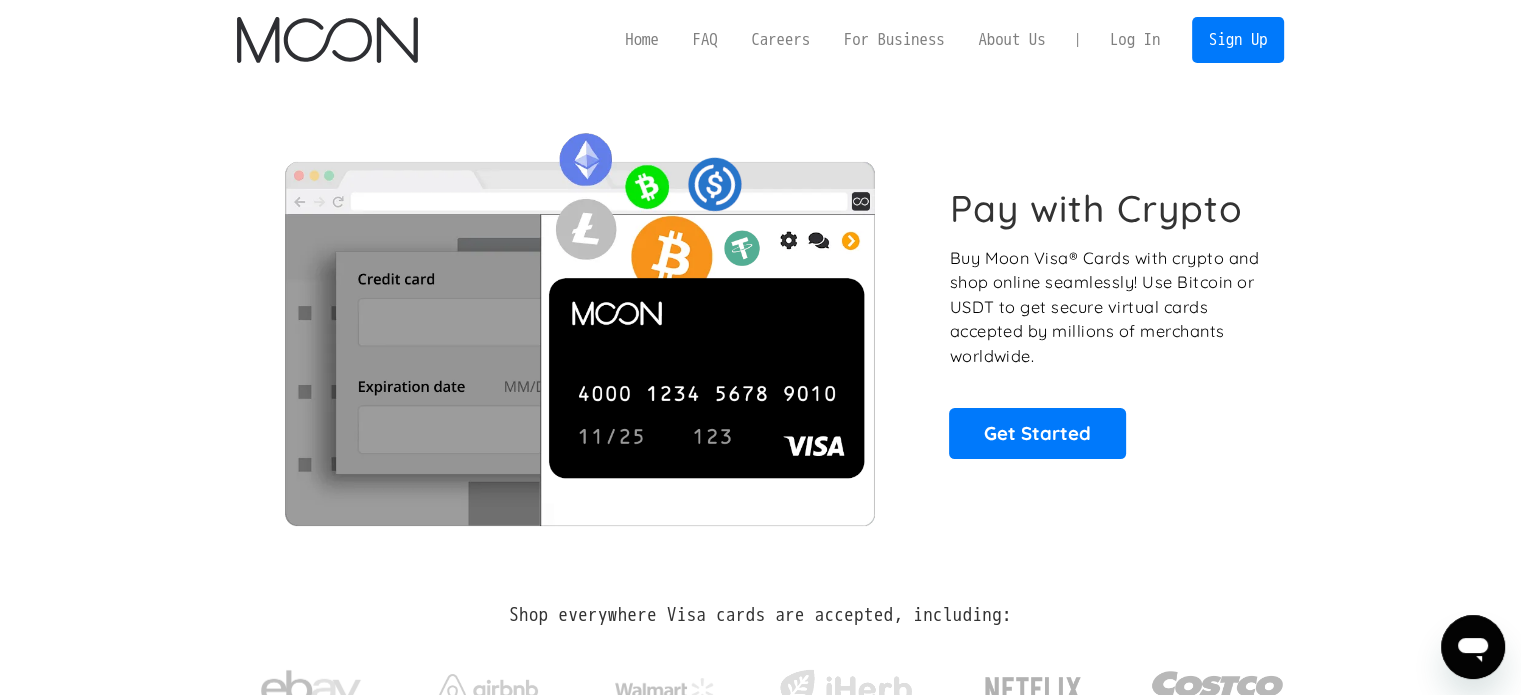 click on "Log In" at bounding box center (1135, 40) 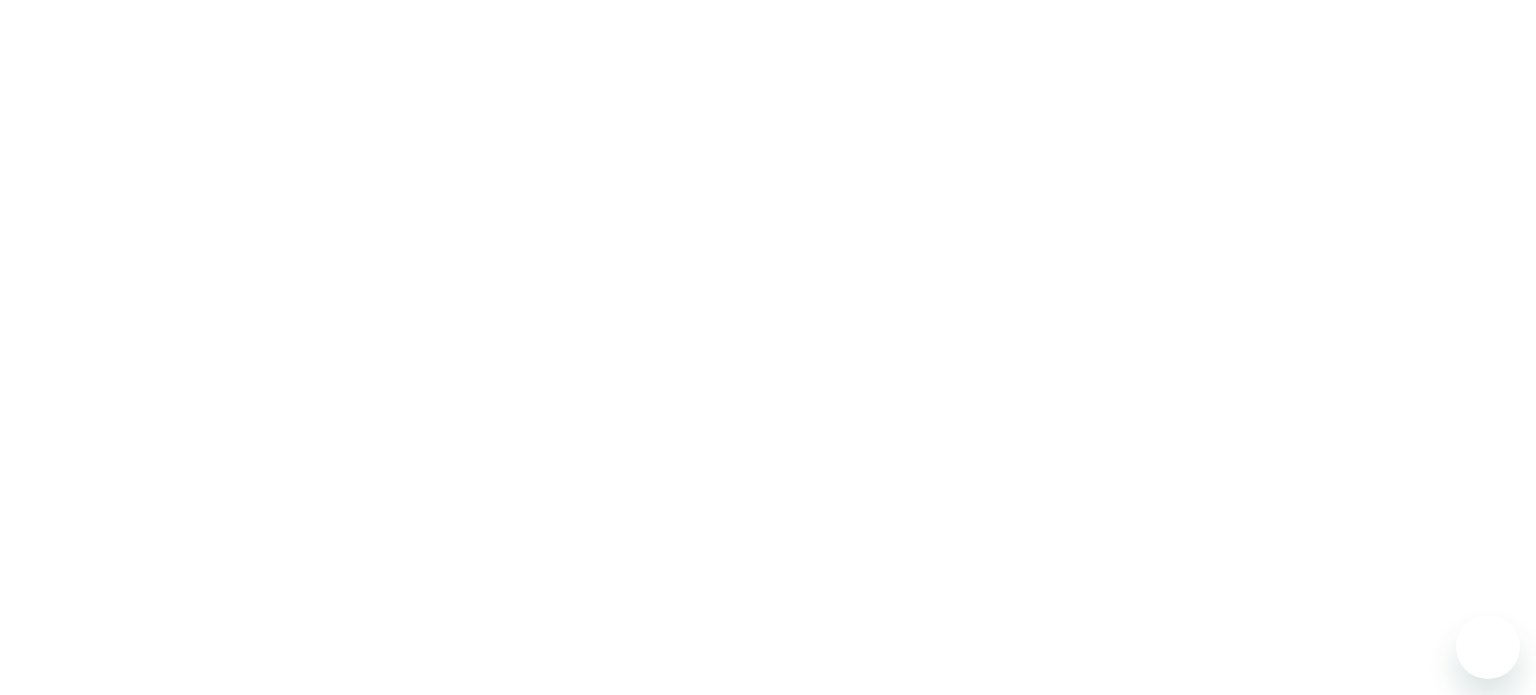 scroll, scrollTop: 0, scrollLeft: 0, axis: both 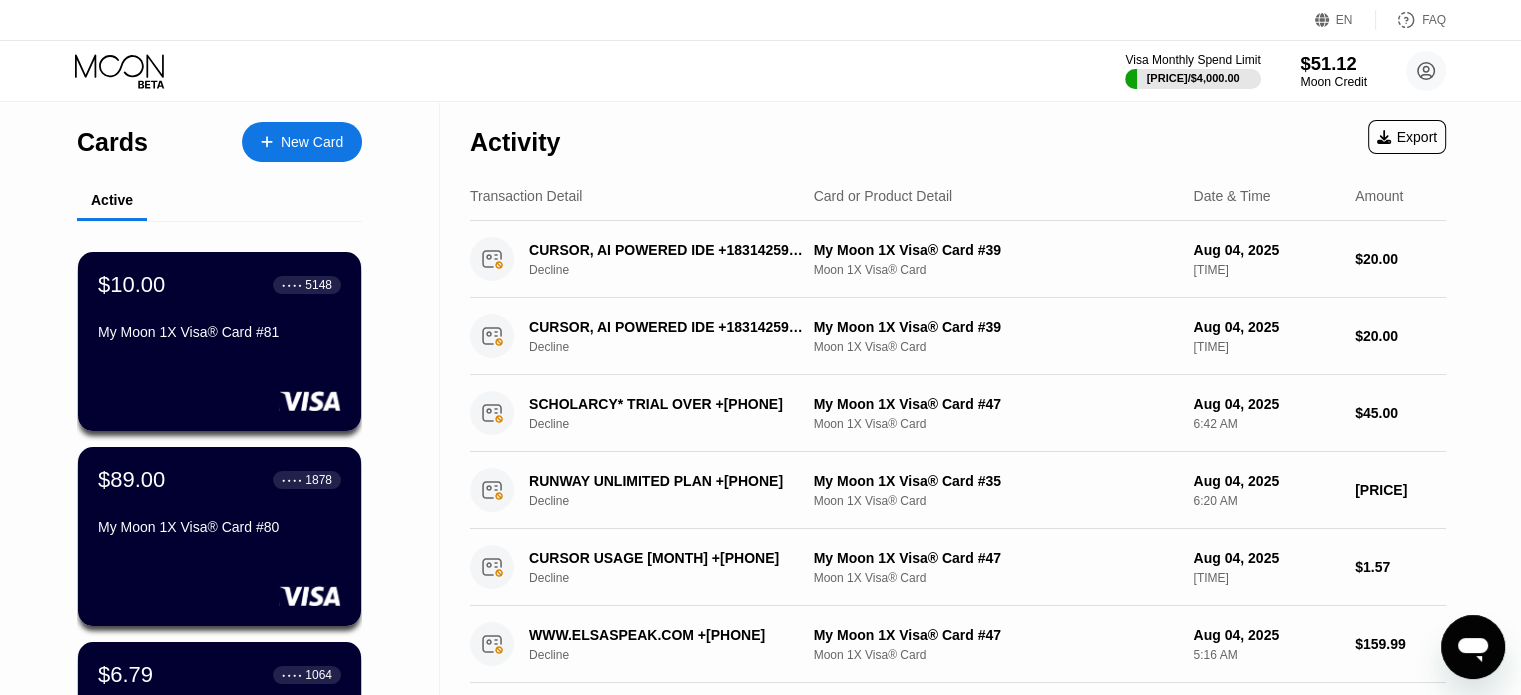 click on "$51.12" at bounding box center (1333, 63) 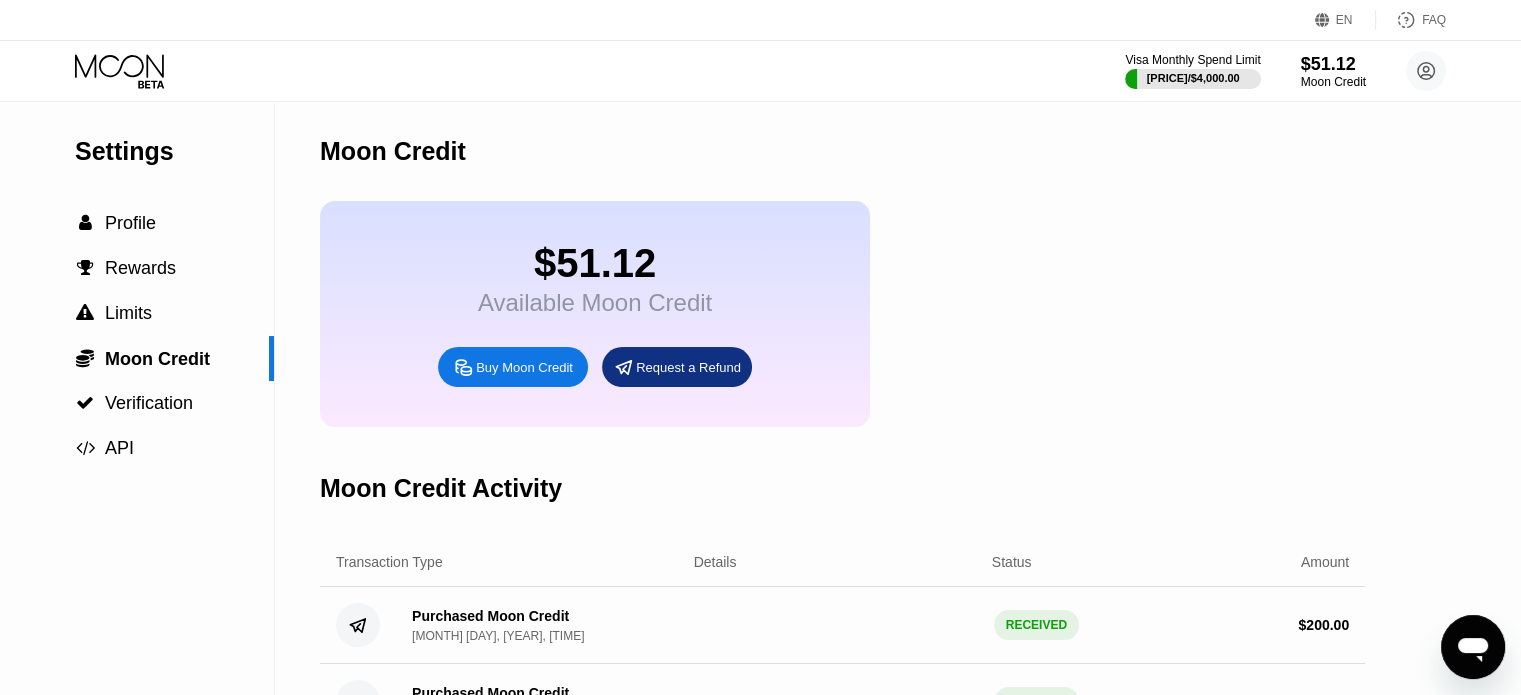 click on "Buy Moon Credit" at bounding box center (524, 367) 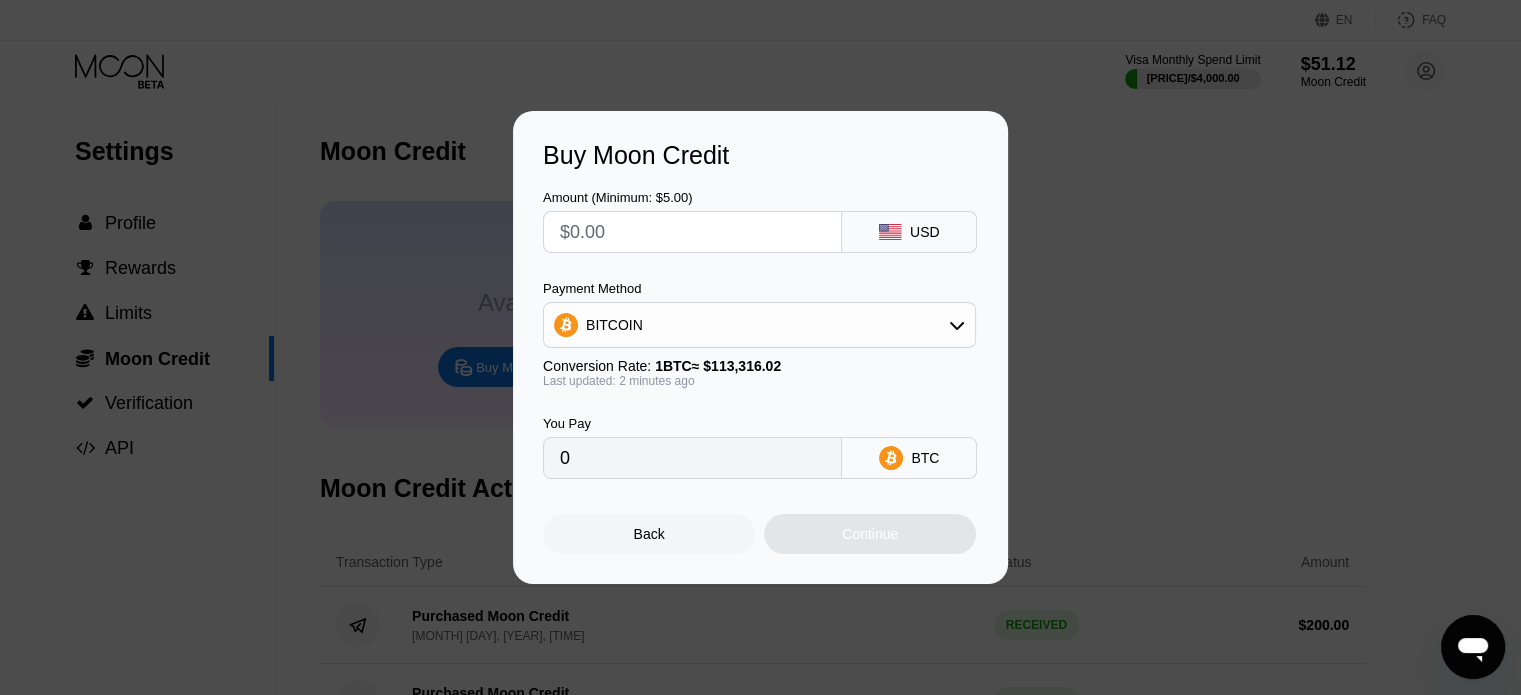click at bounding box center [692, 232] 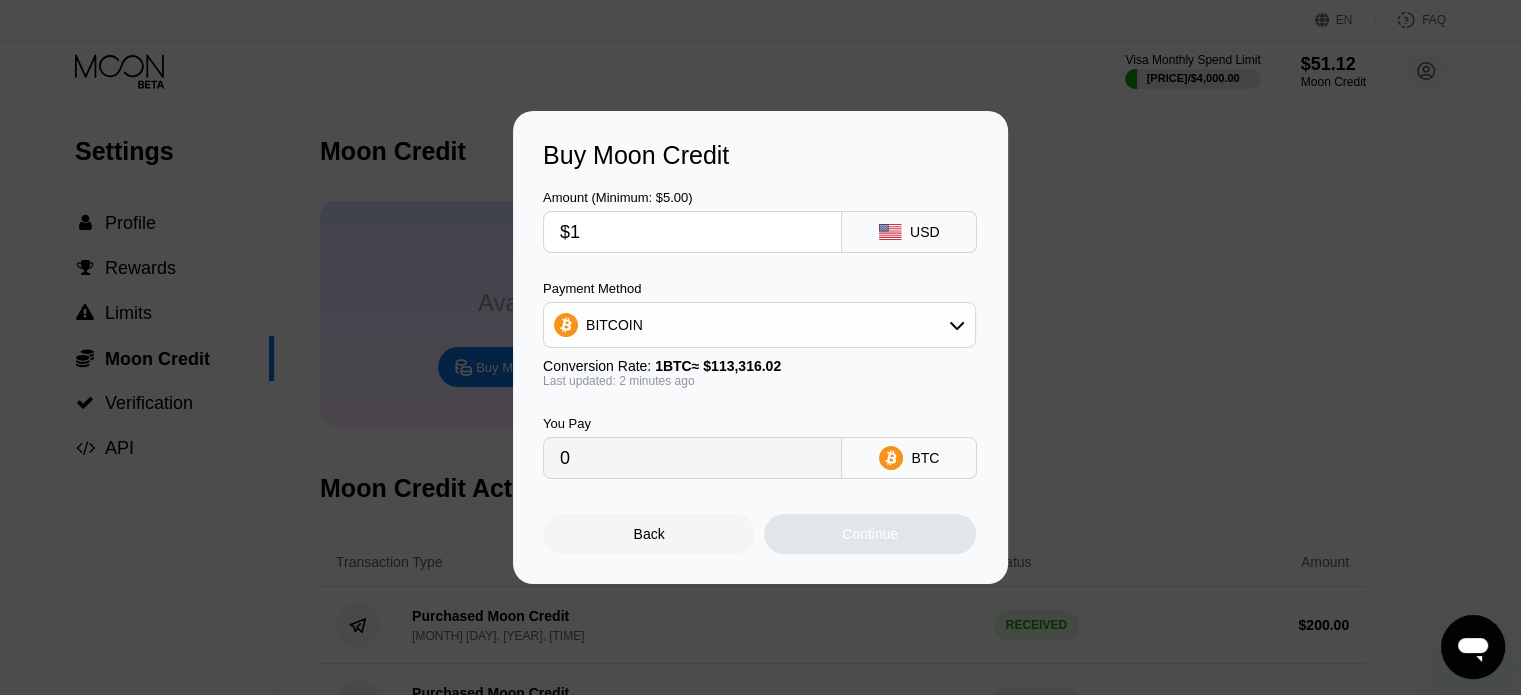 type on "$10" 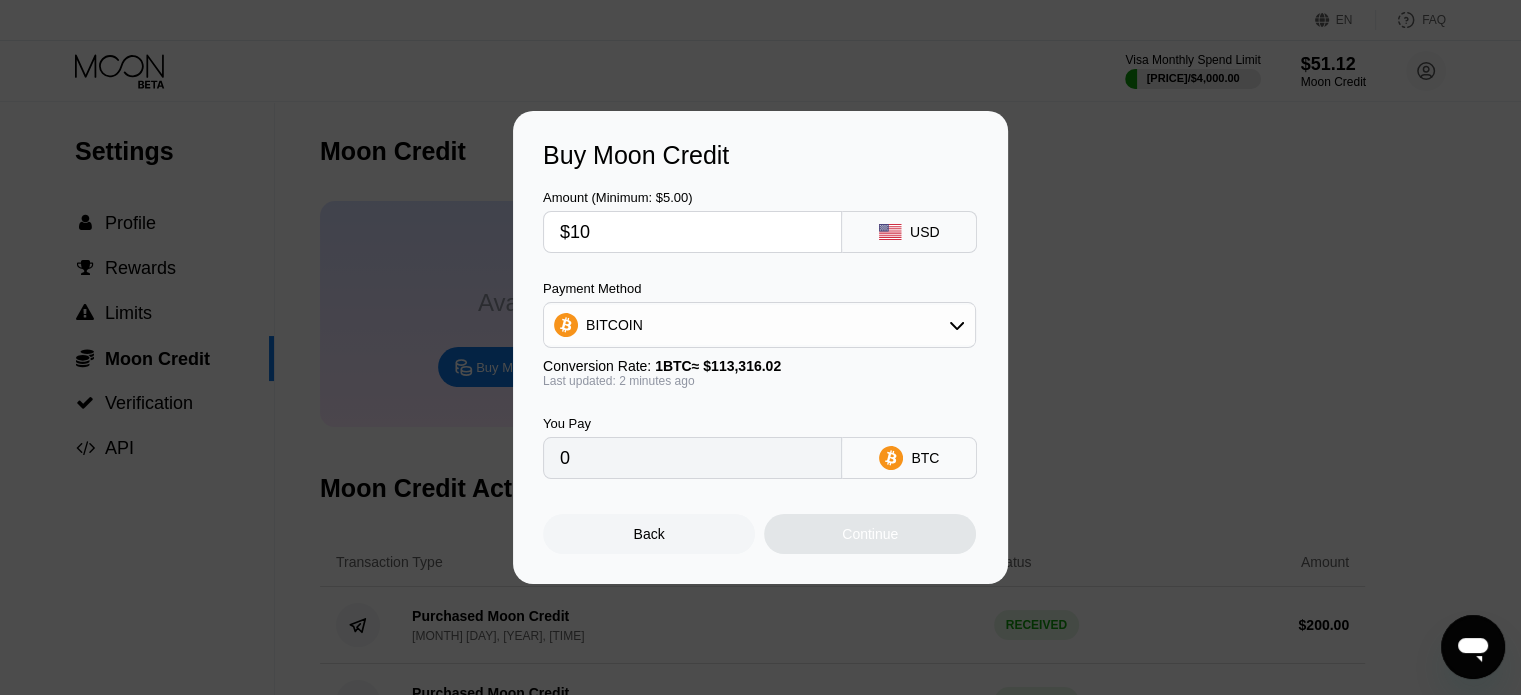 type on "0.00000883" 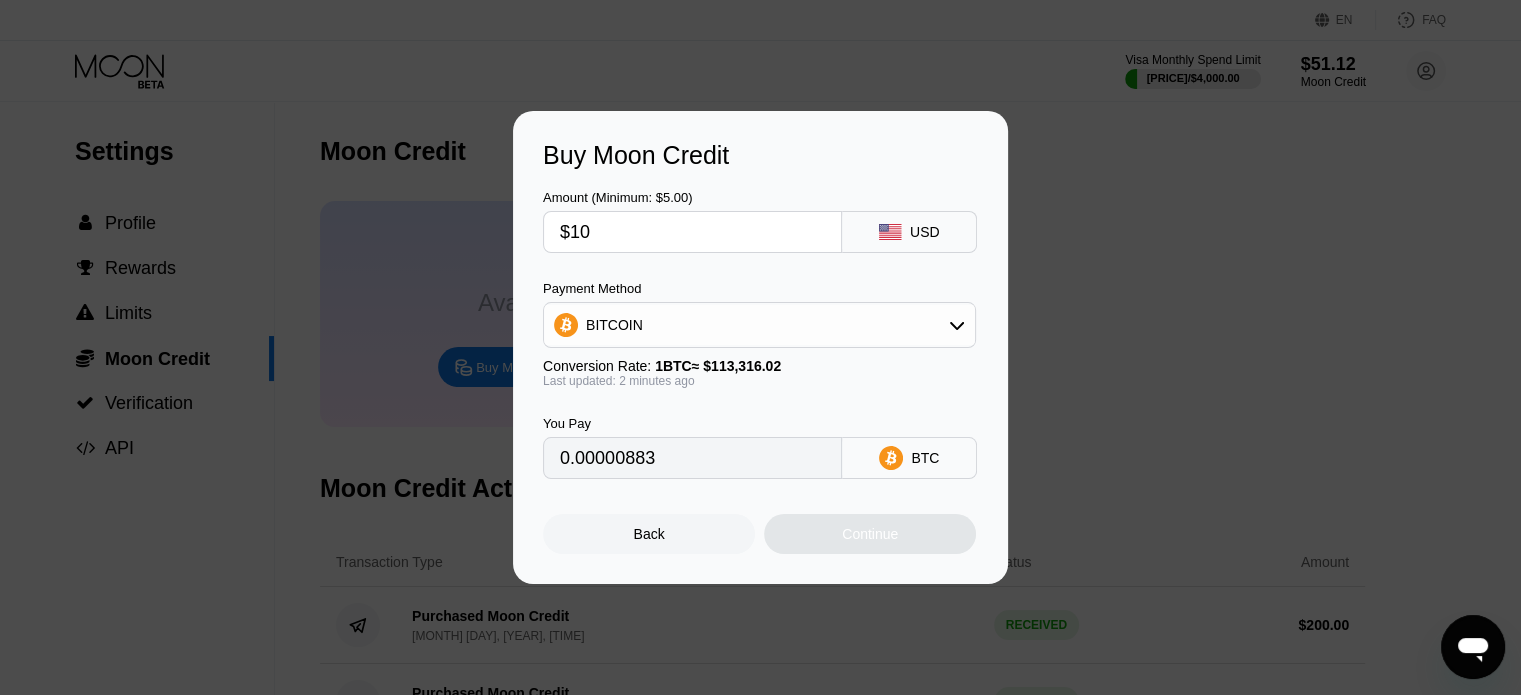 type on "$100" 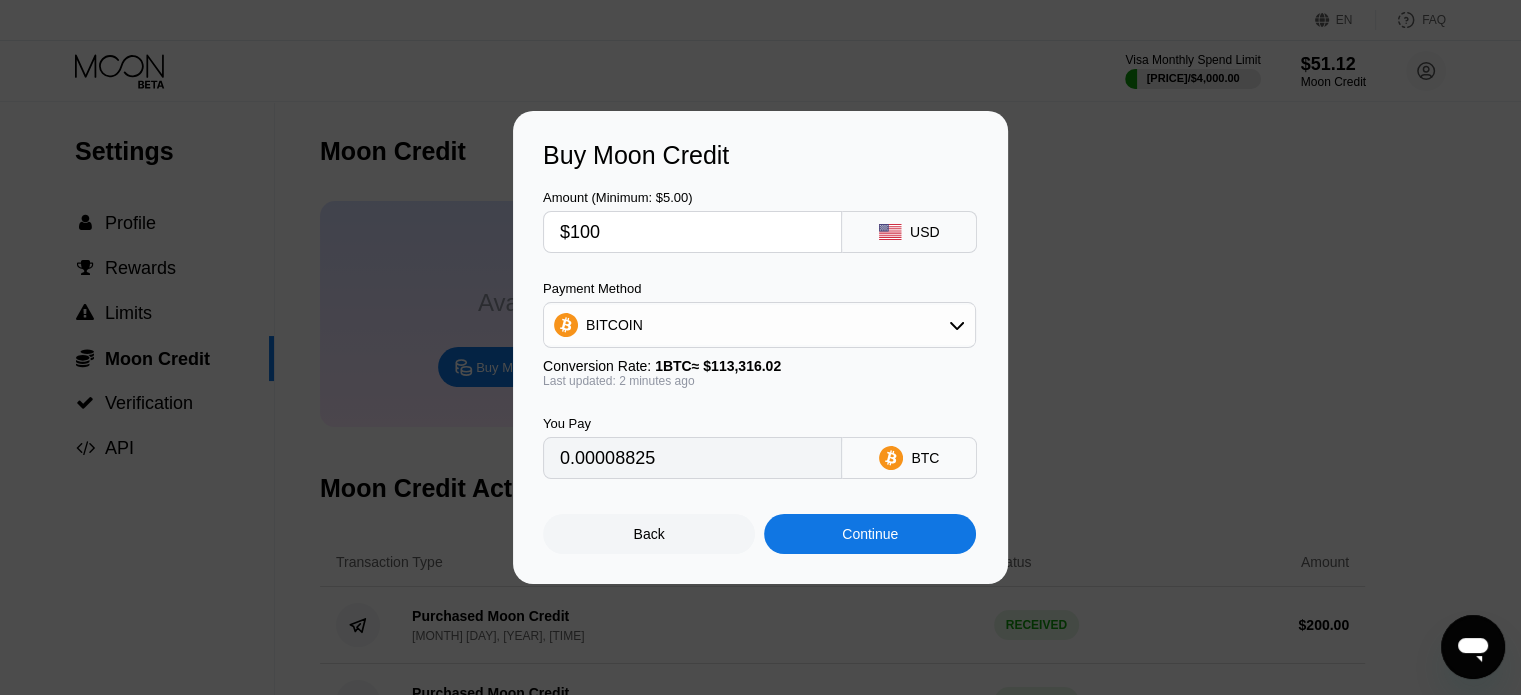type on "0.00088249" 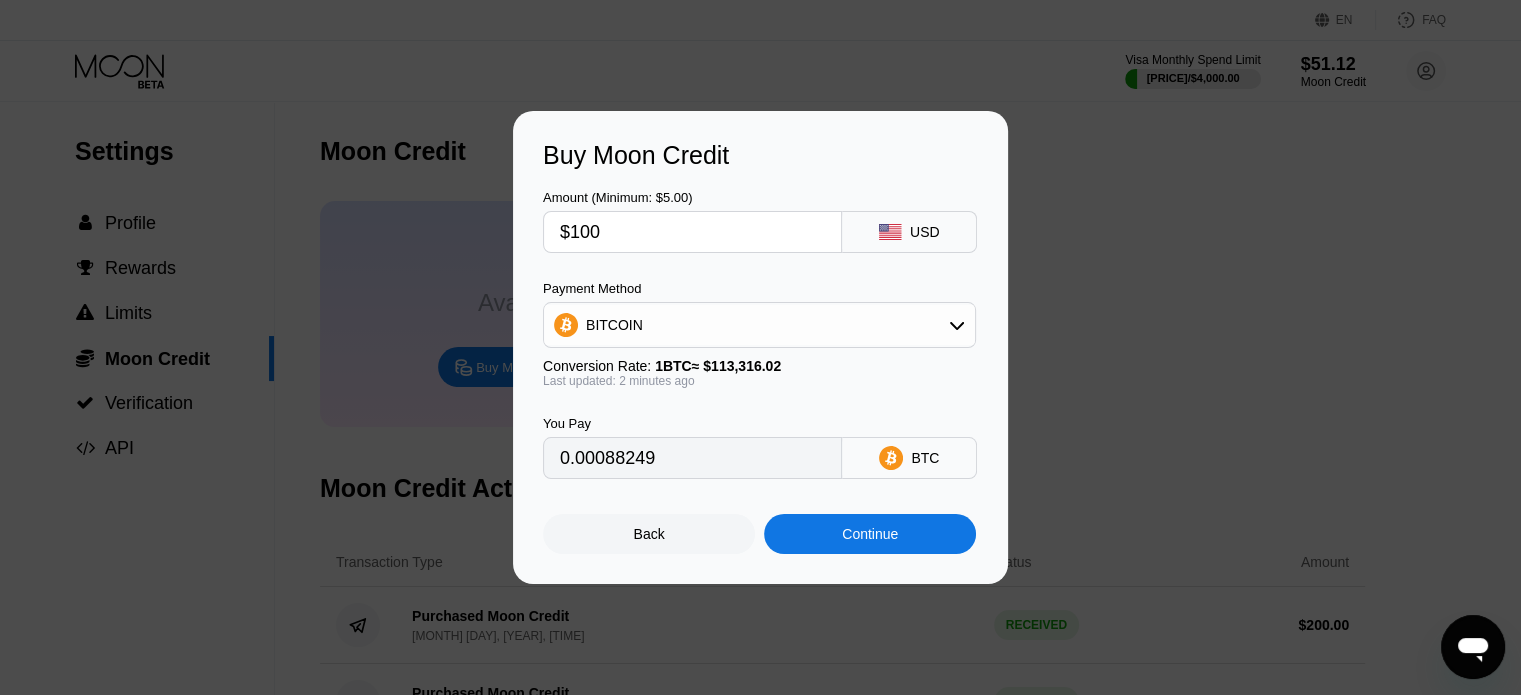 type on "$100" 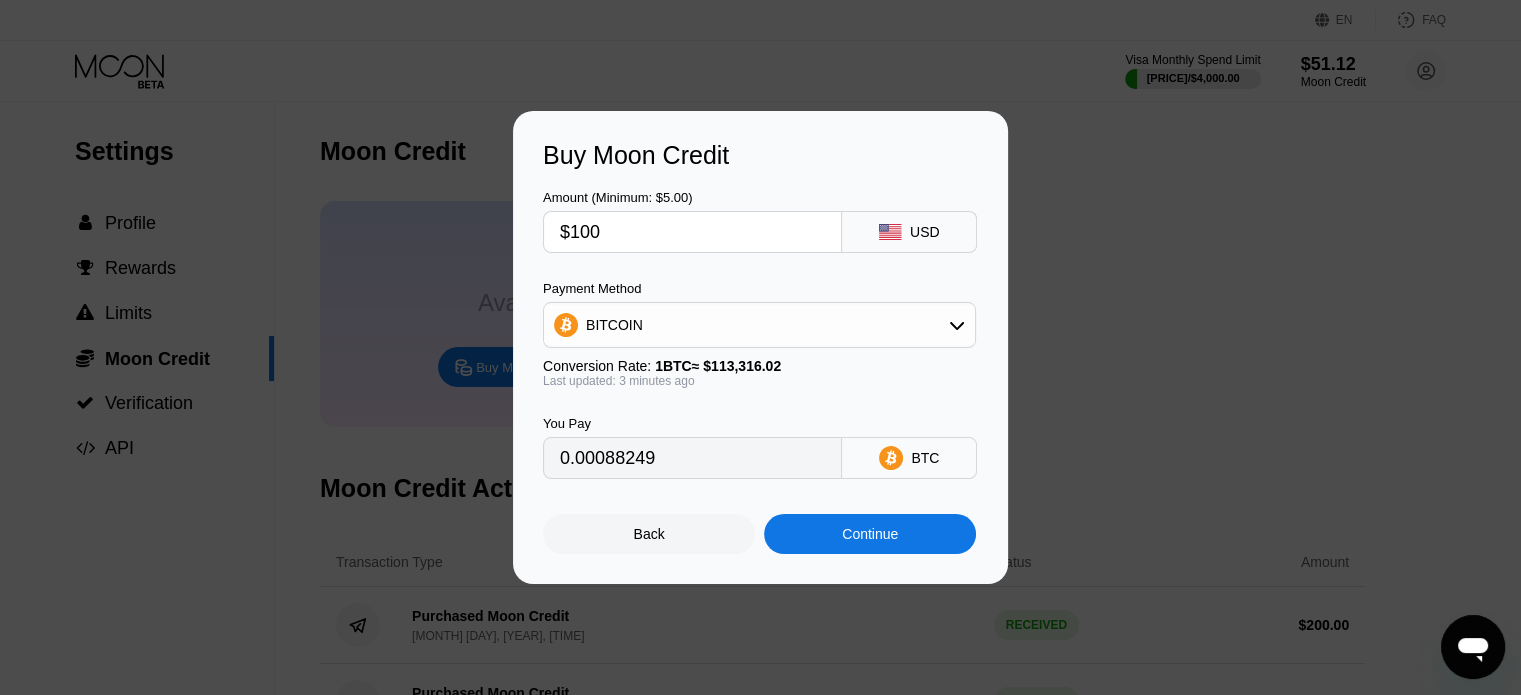 click on "1  BTC  ≈   $113,316.02" at bounding box center [718, 366] 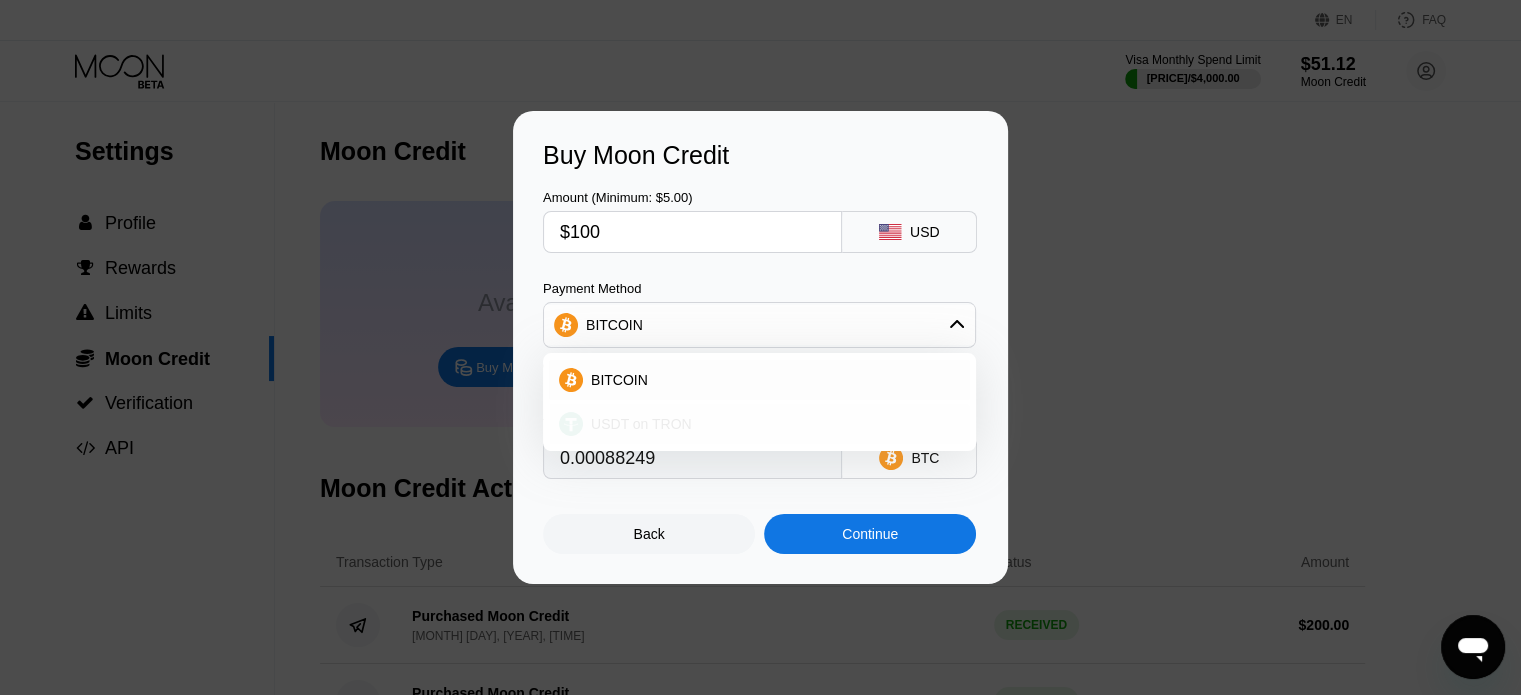 click on "USDT on TRON" at bounding box center (641, 424) 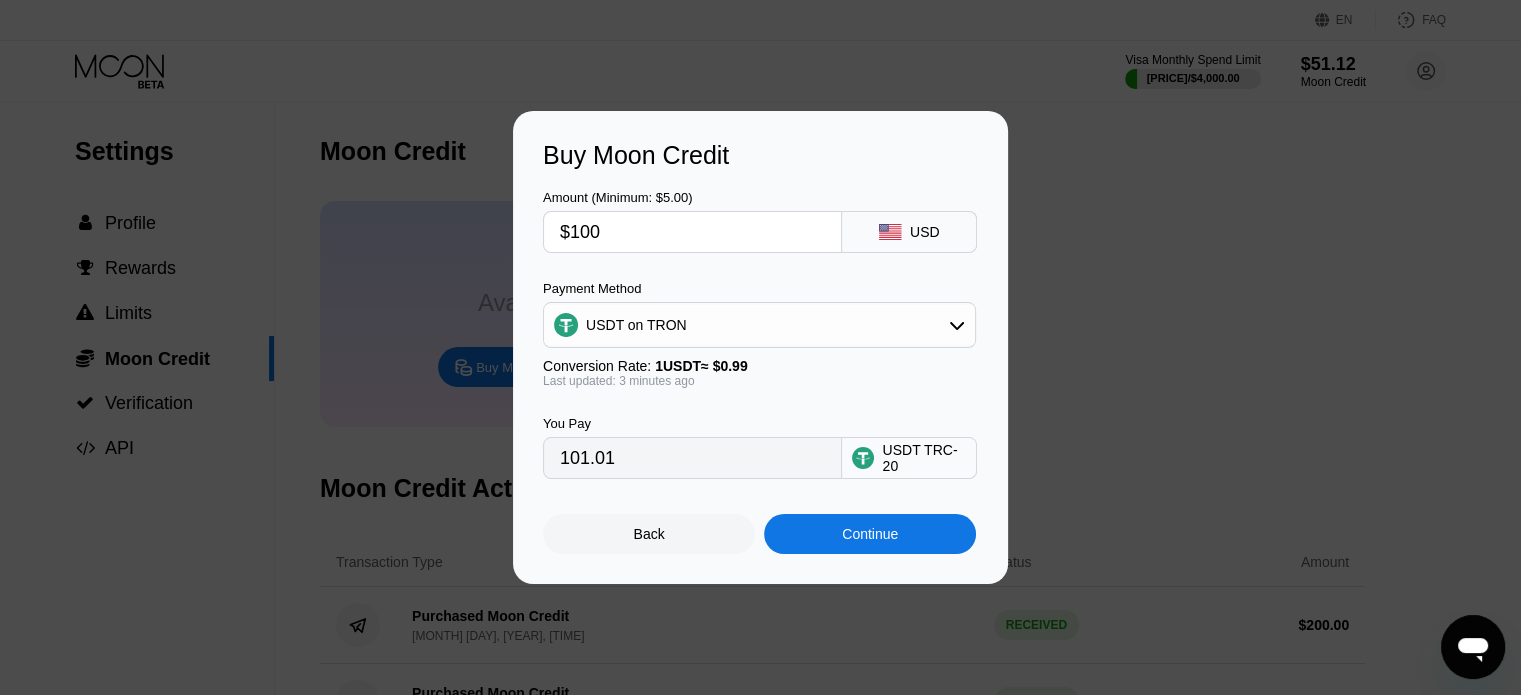 click on "$100" at bounding box center (692, 232) 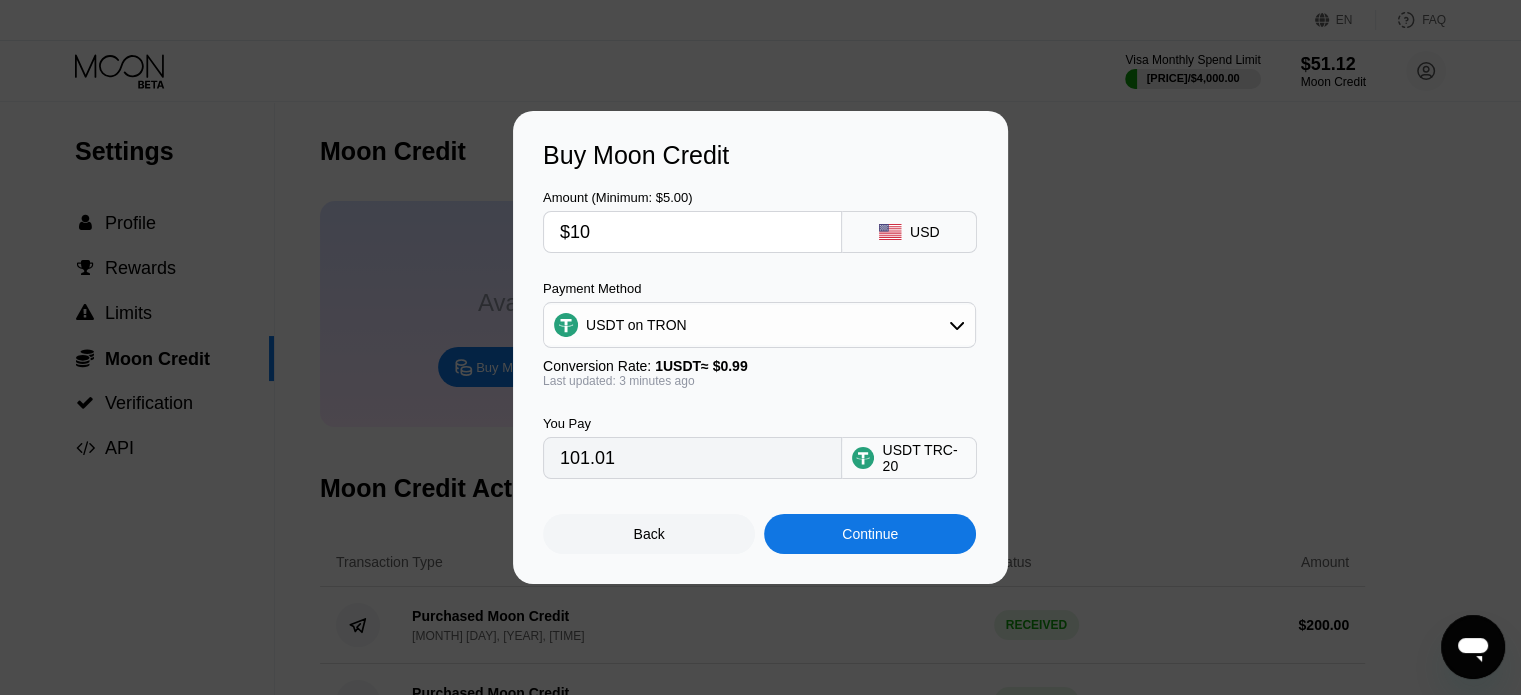 type on "10.10" 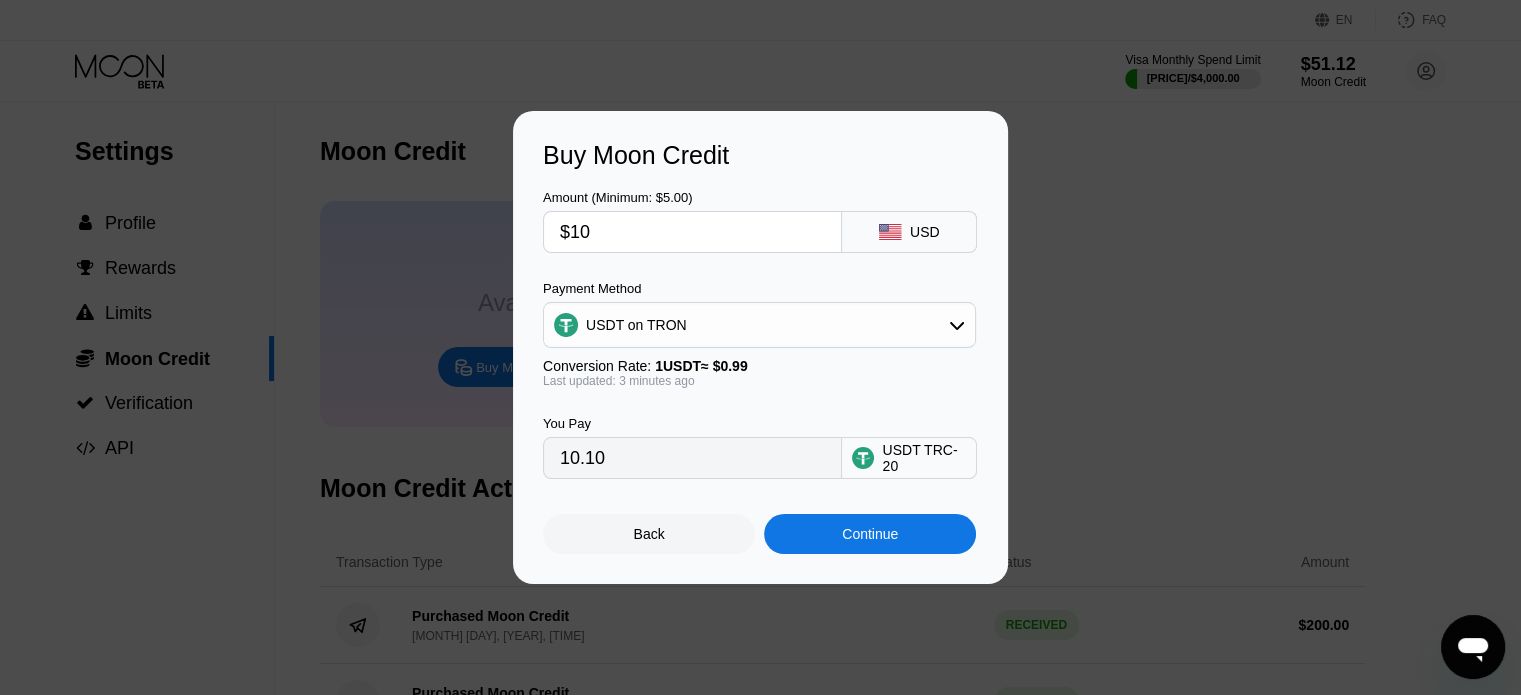 type on "$1" 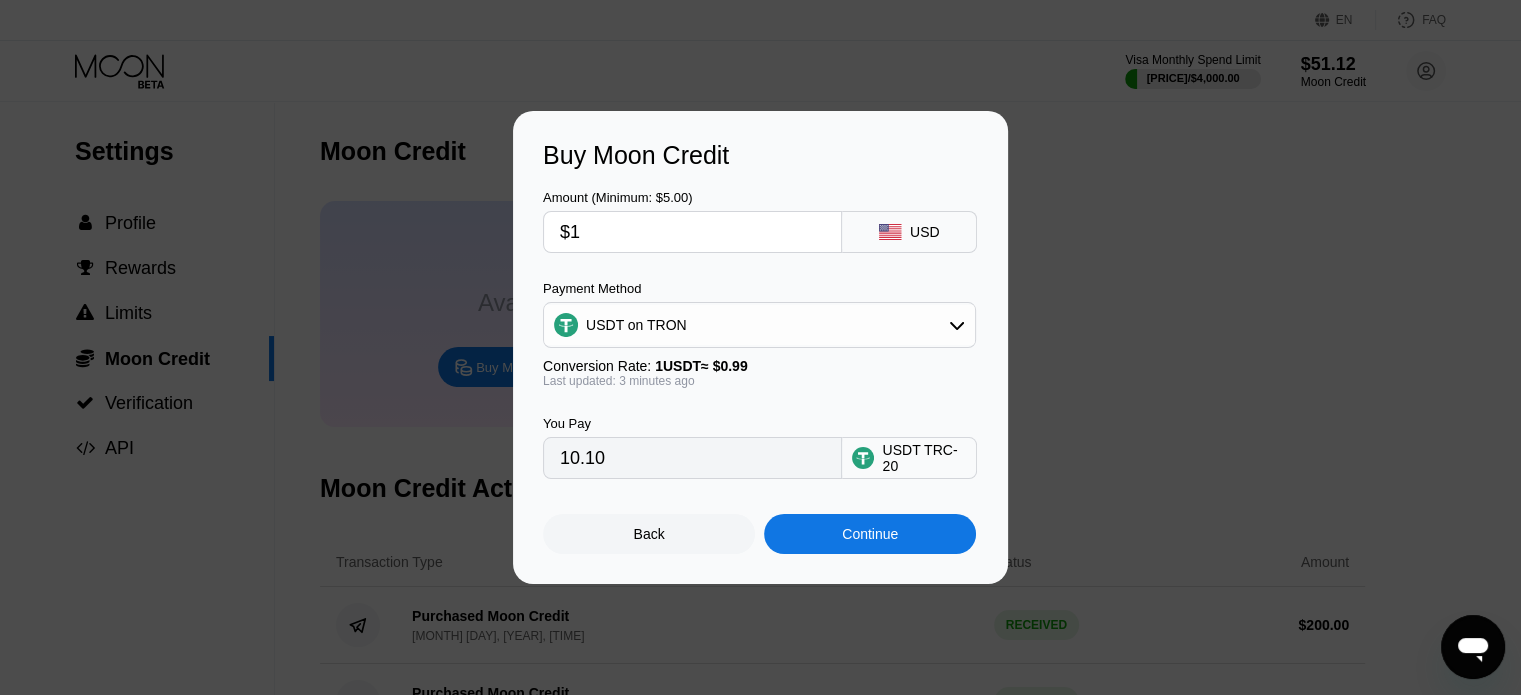 type on "1.01" 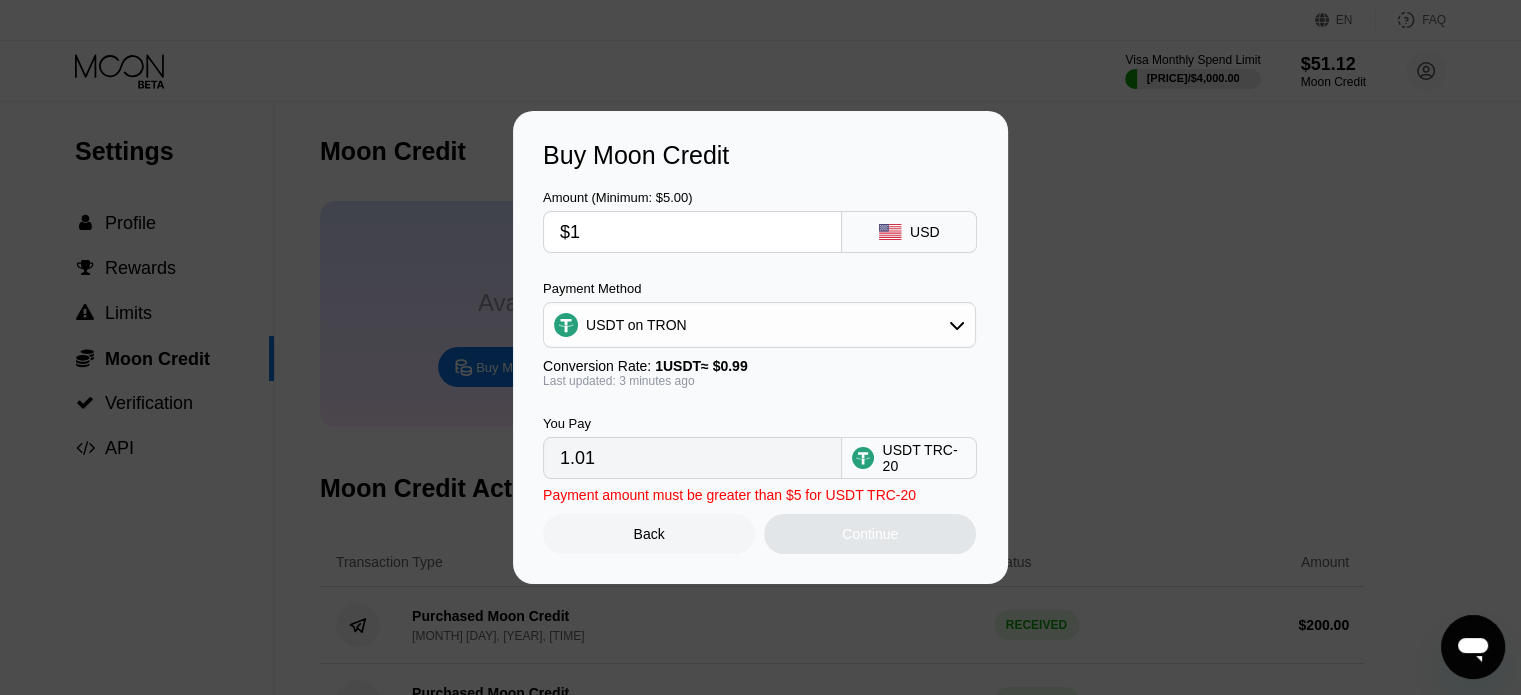 type on "$15" 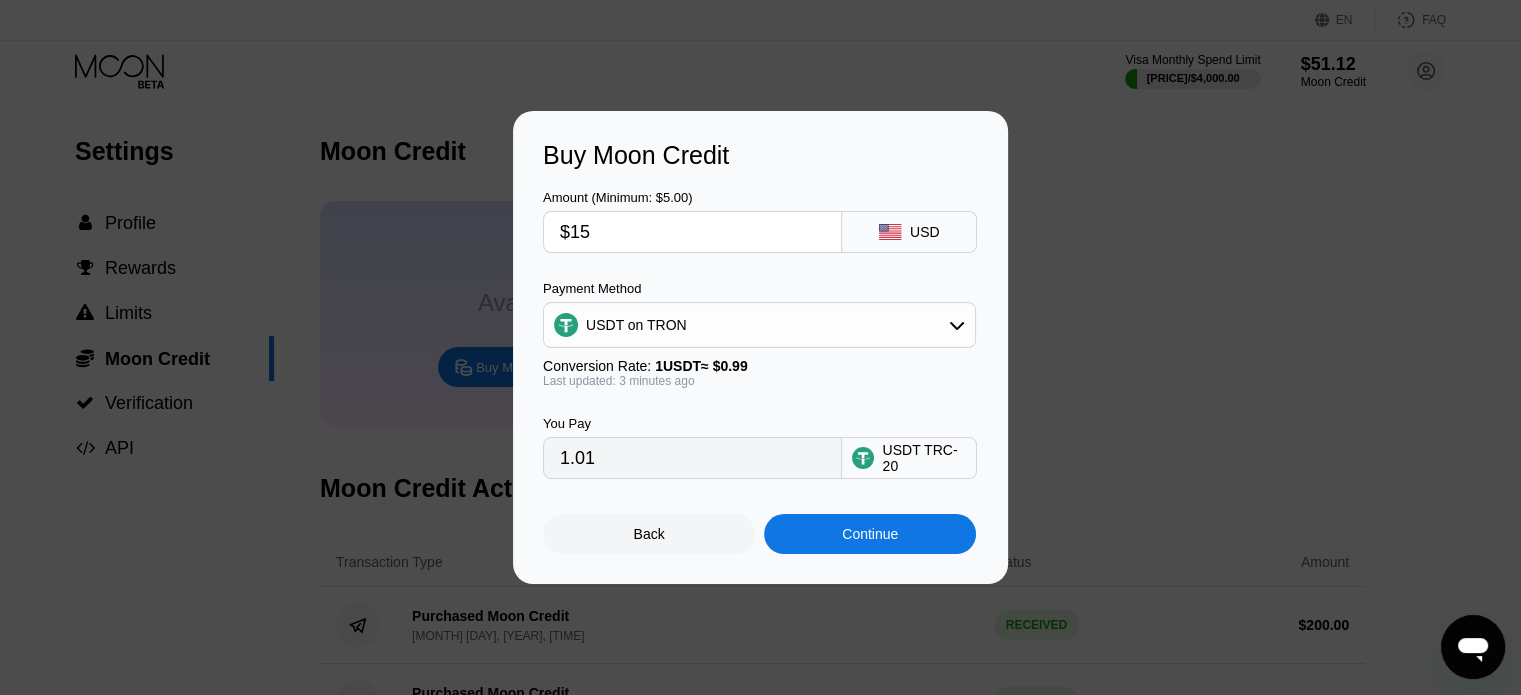 type on "15.15" 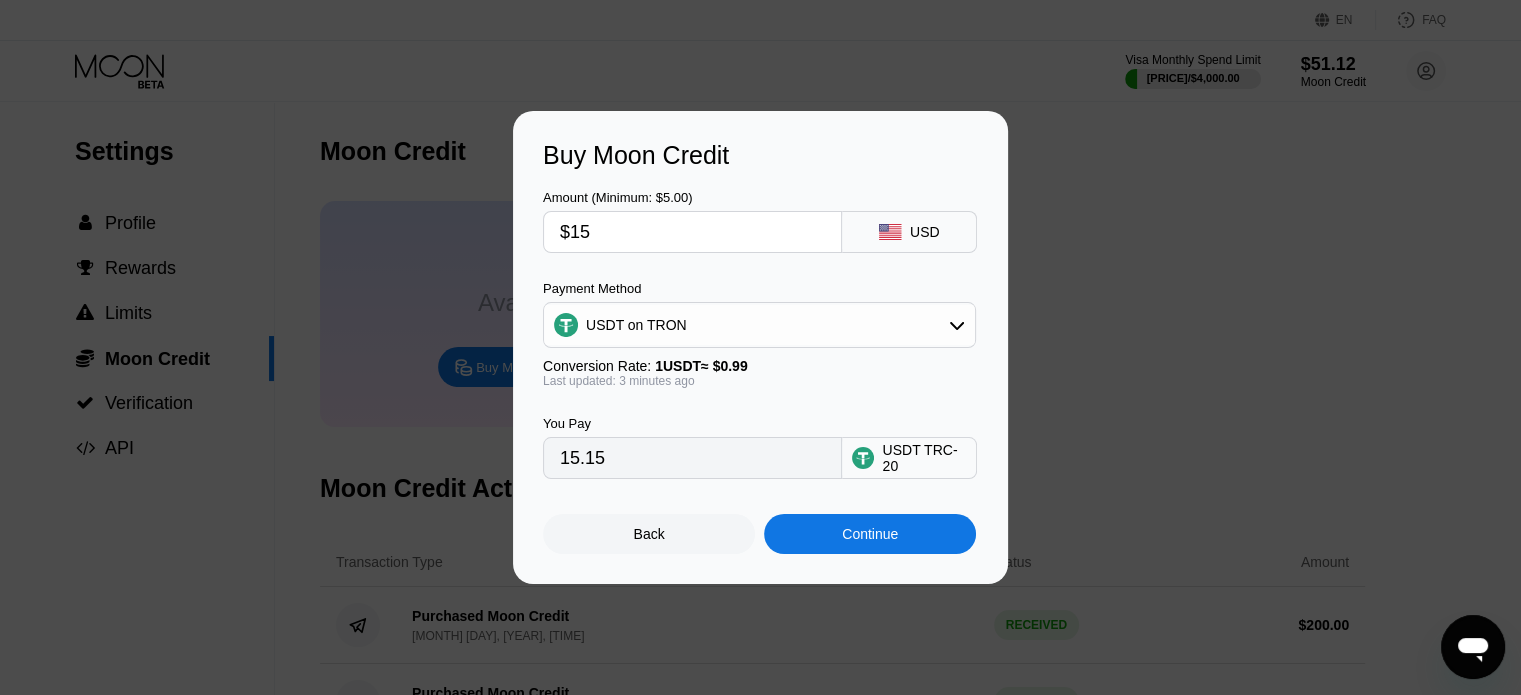 type on "$150" 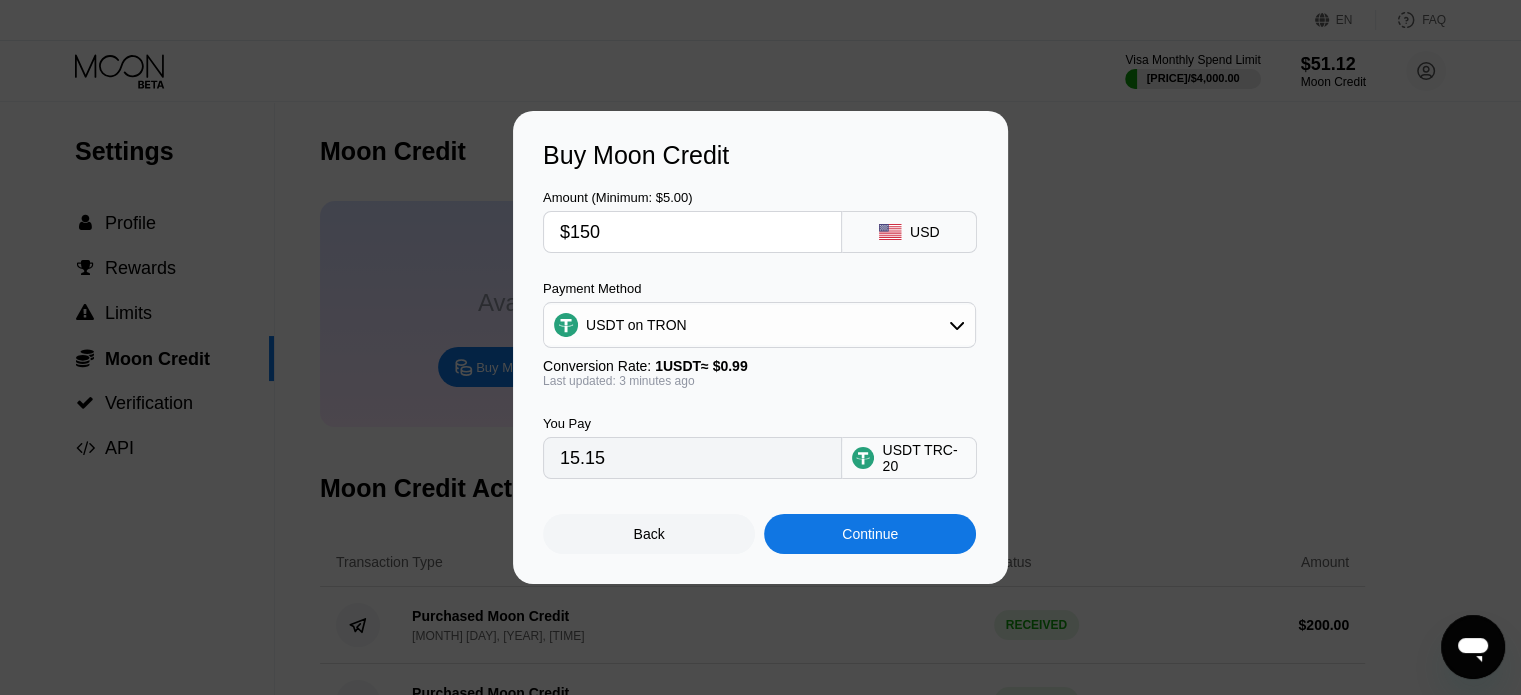 type on "151.52" 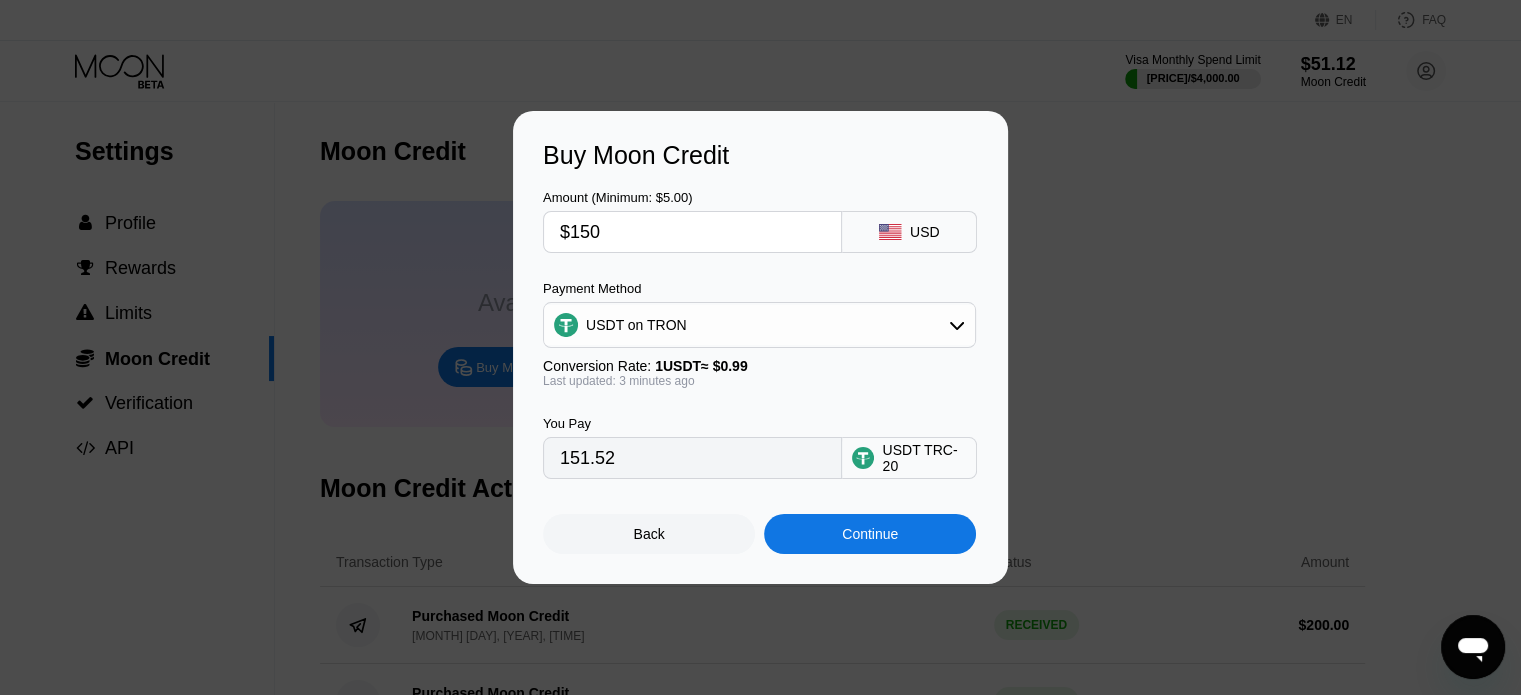 type on "$150" 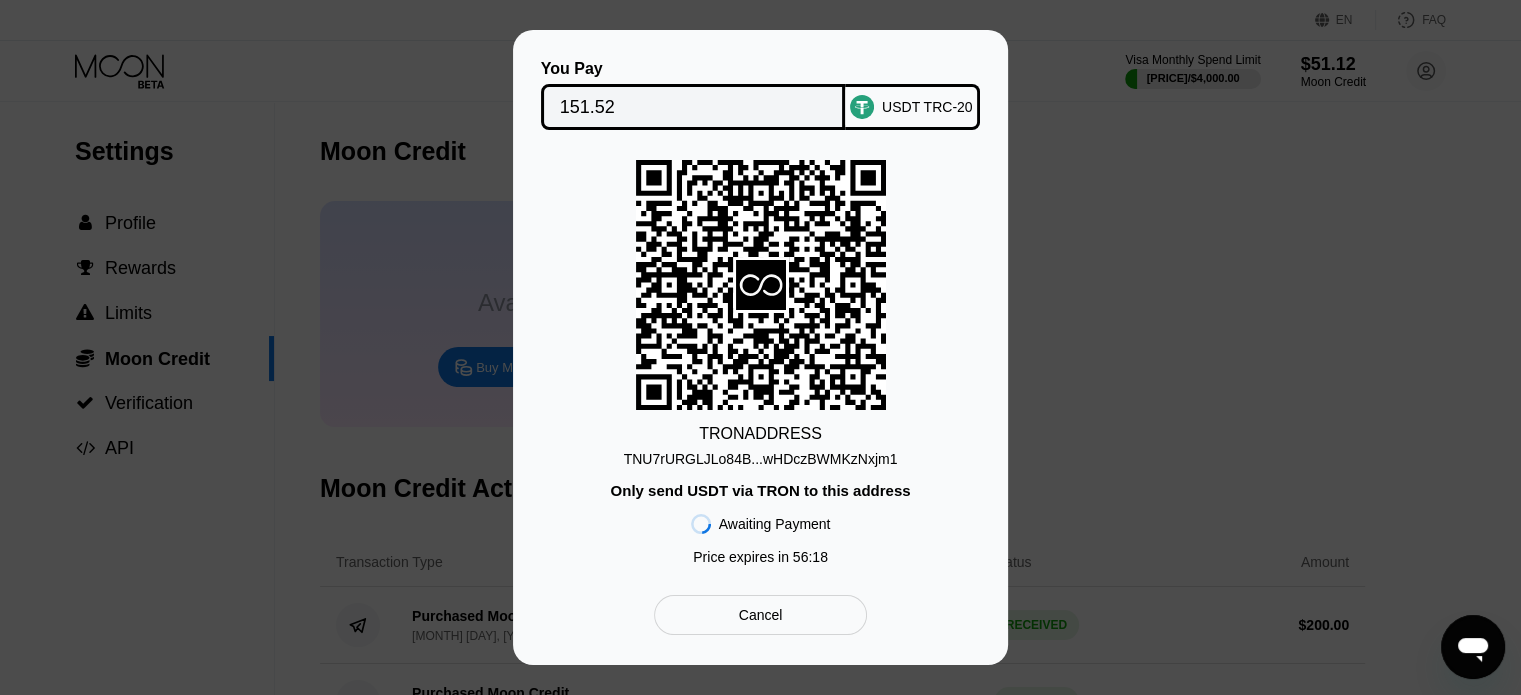 click on "TNU7rURGLJLo84B...wHDczBWMKzNxjm1" at bounding box center [761, 459] 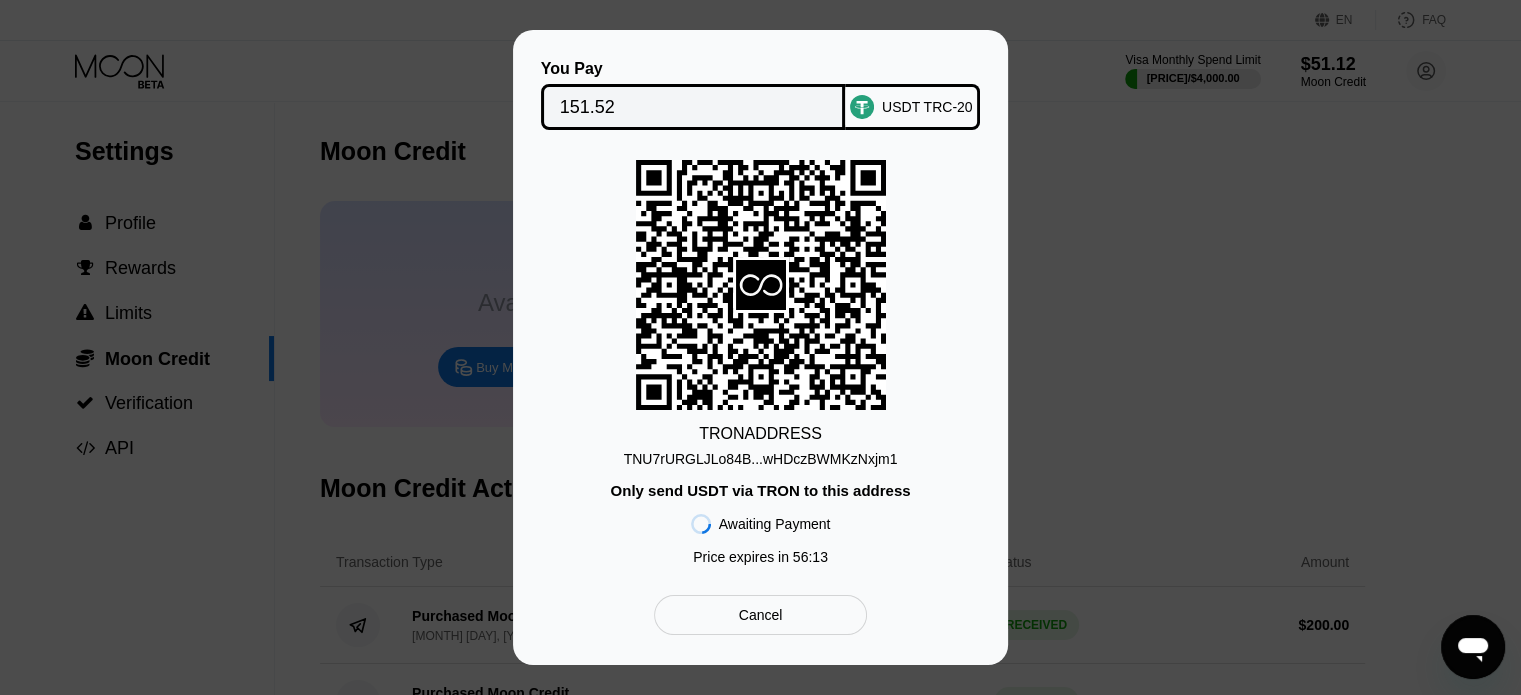 click on "TRON  ADDRESS TNU7rURGLJLo84B...wHDczBWMKzNxjm1 Only send USDT via TRON to this address Awaiting Payment Price expires in   56 : 13" at bounding box center [760, 367] 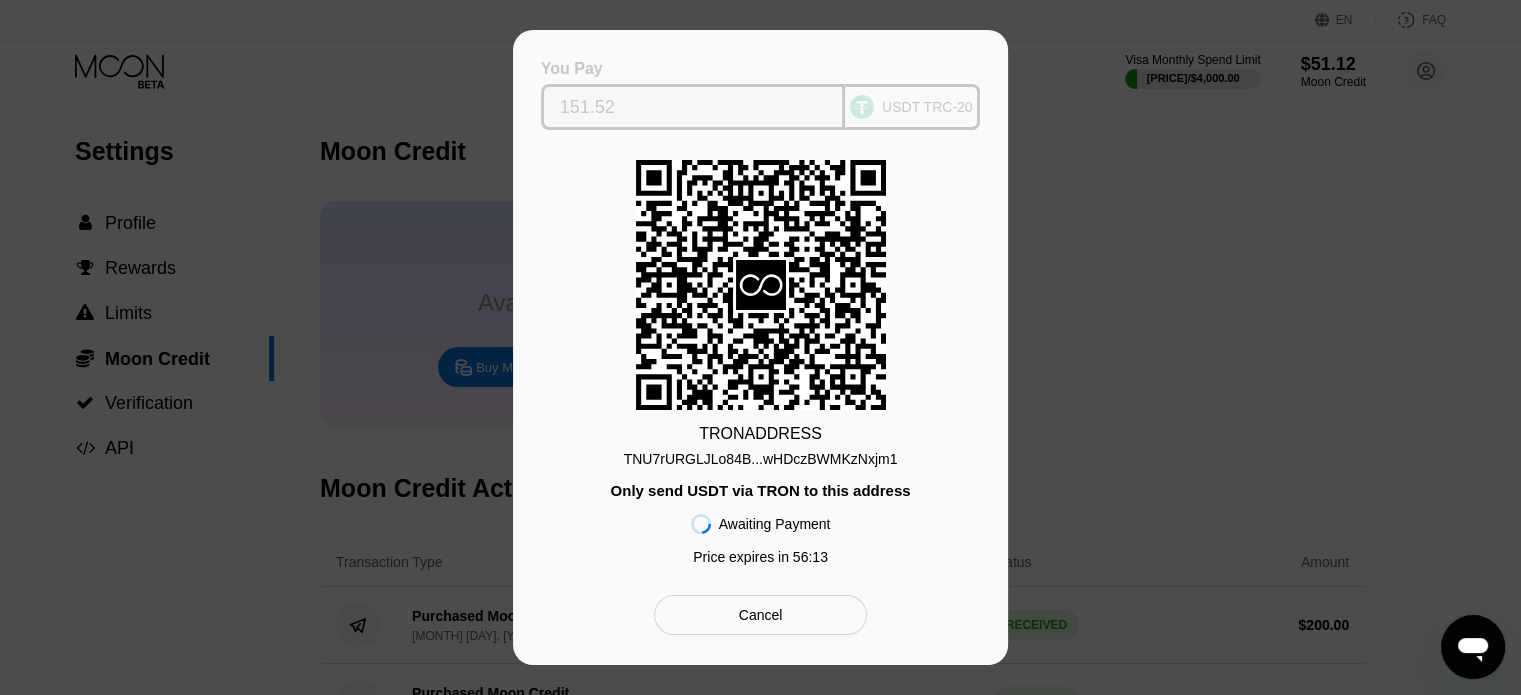 click on "151.52" at bounding box center (693, 107) 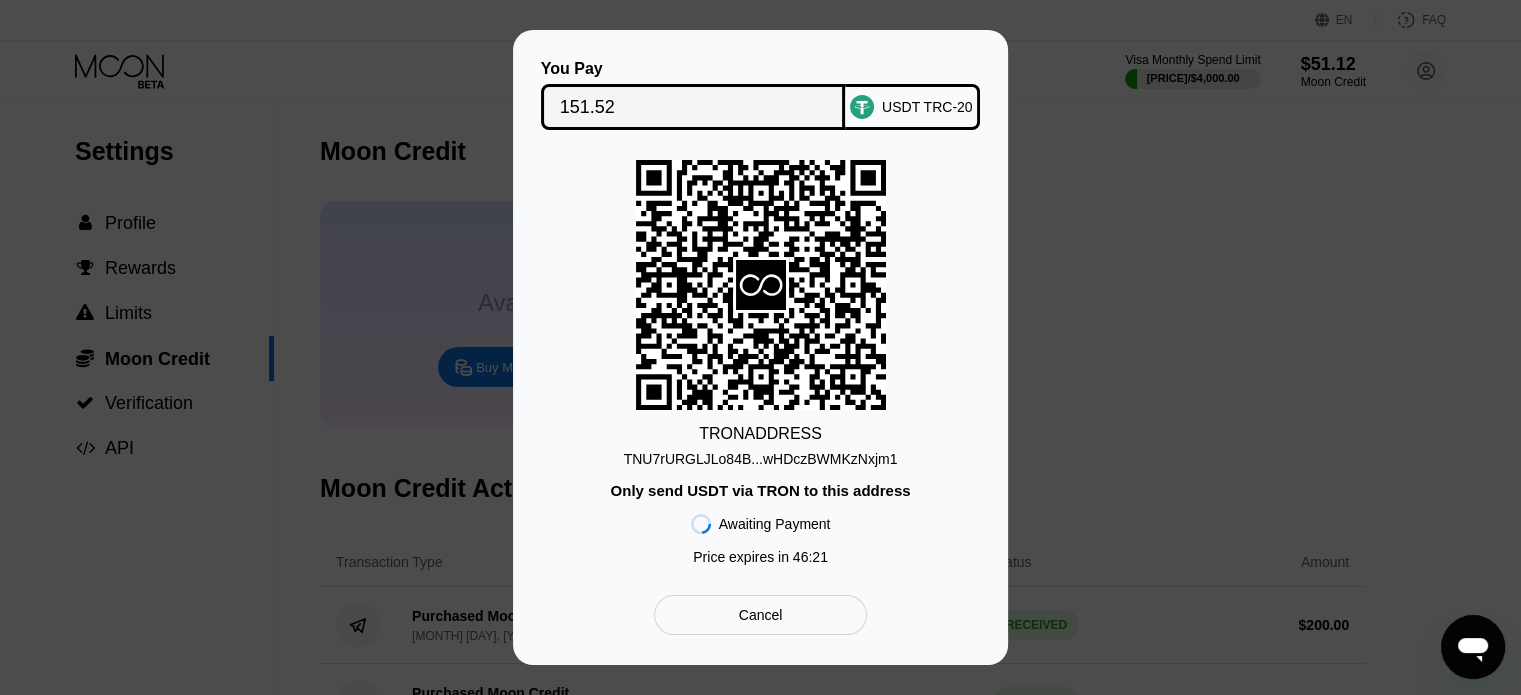 click 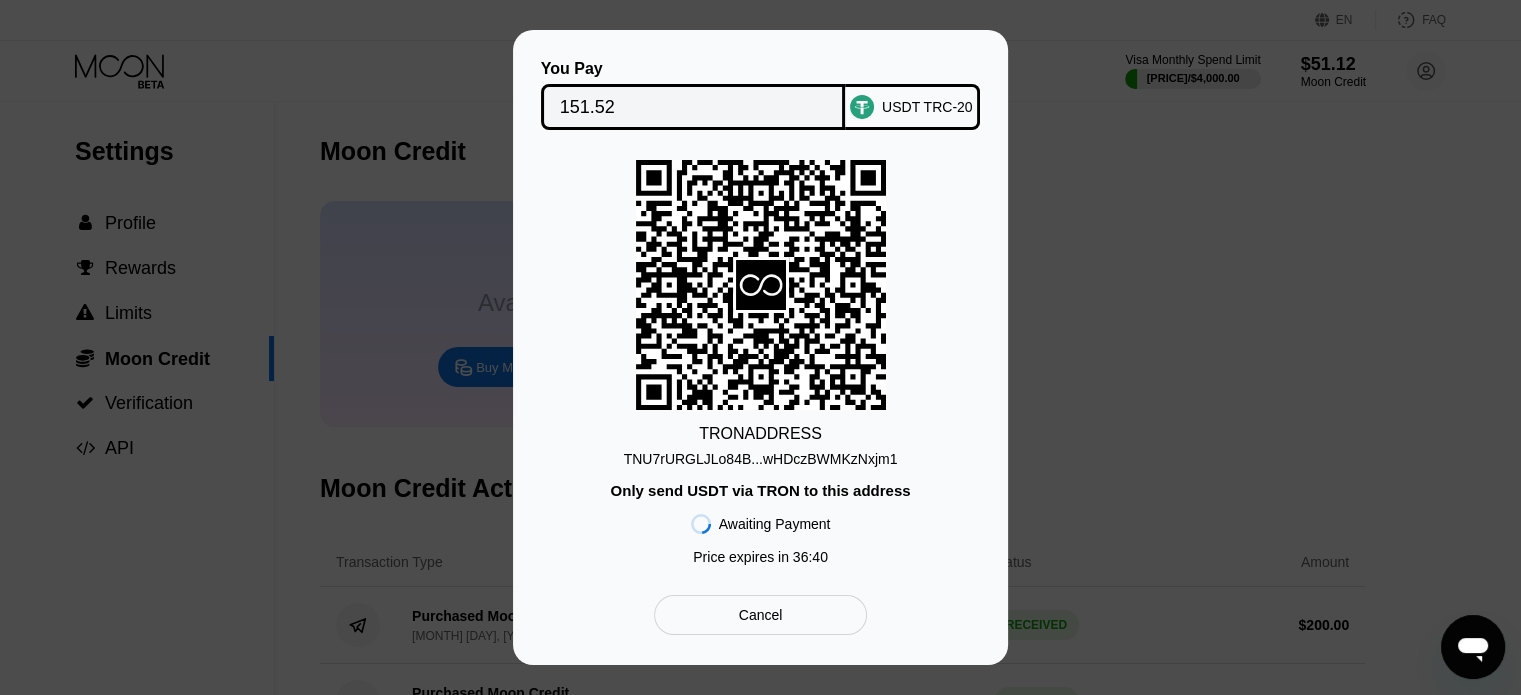 click on "You Pay 151.52 USDT TRC-20 TRON  ADDRESS TNU7rURGLJLo84B...wHDczBWMKzNxjm1 Only send USDT via TRON to this address Awaiting Payment Price expires in   36 : 40 Cancel" at bounding box center (760, 347) 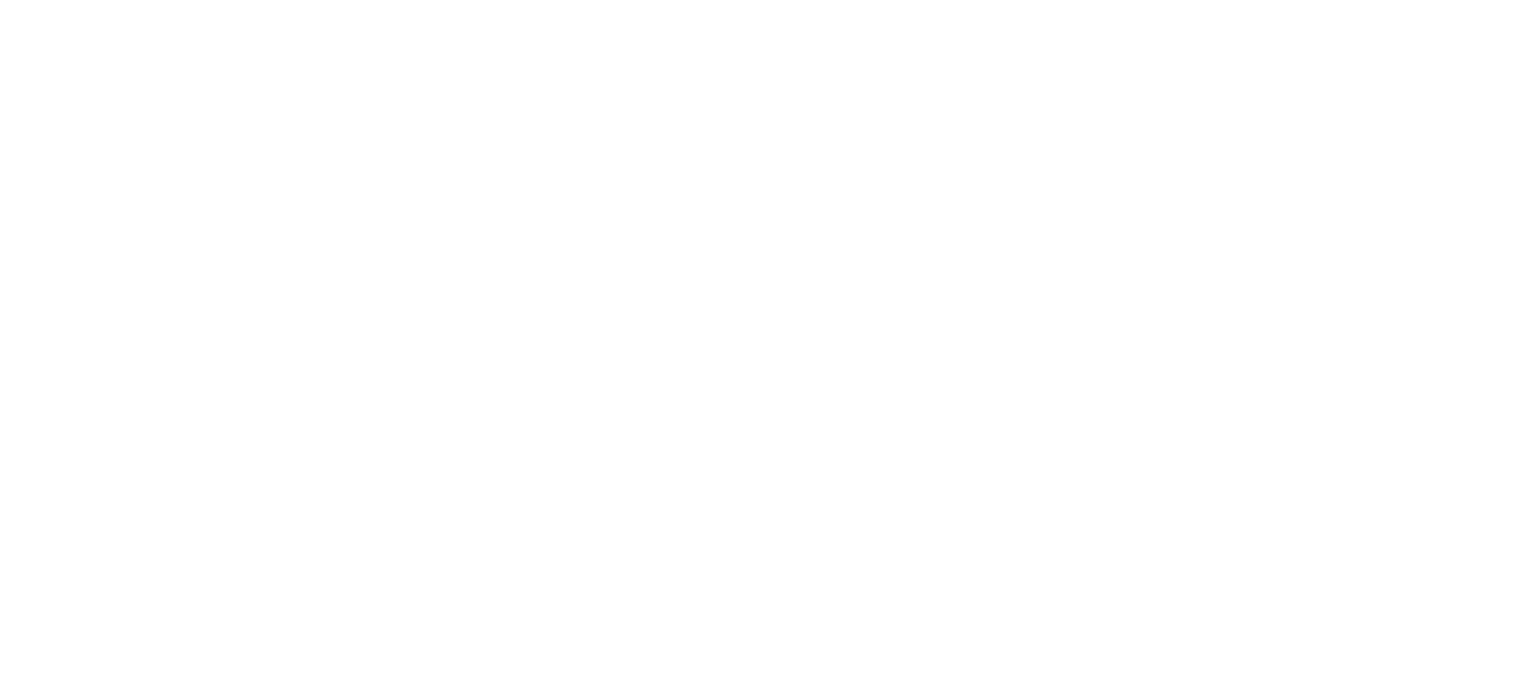 scroll, scrollTop: 0, scrollLeft: 0, axis: both 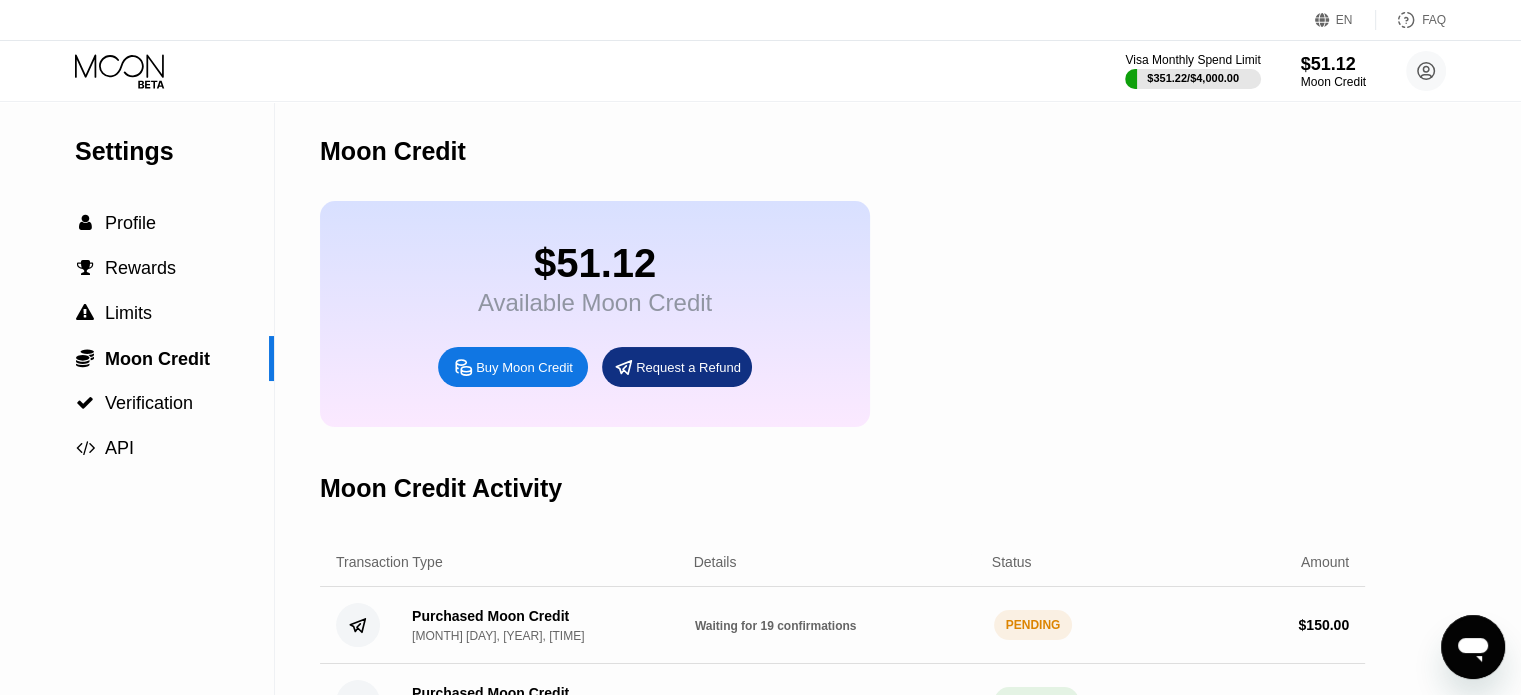 click 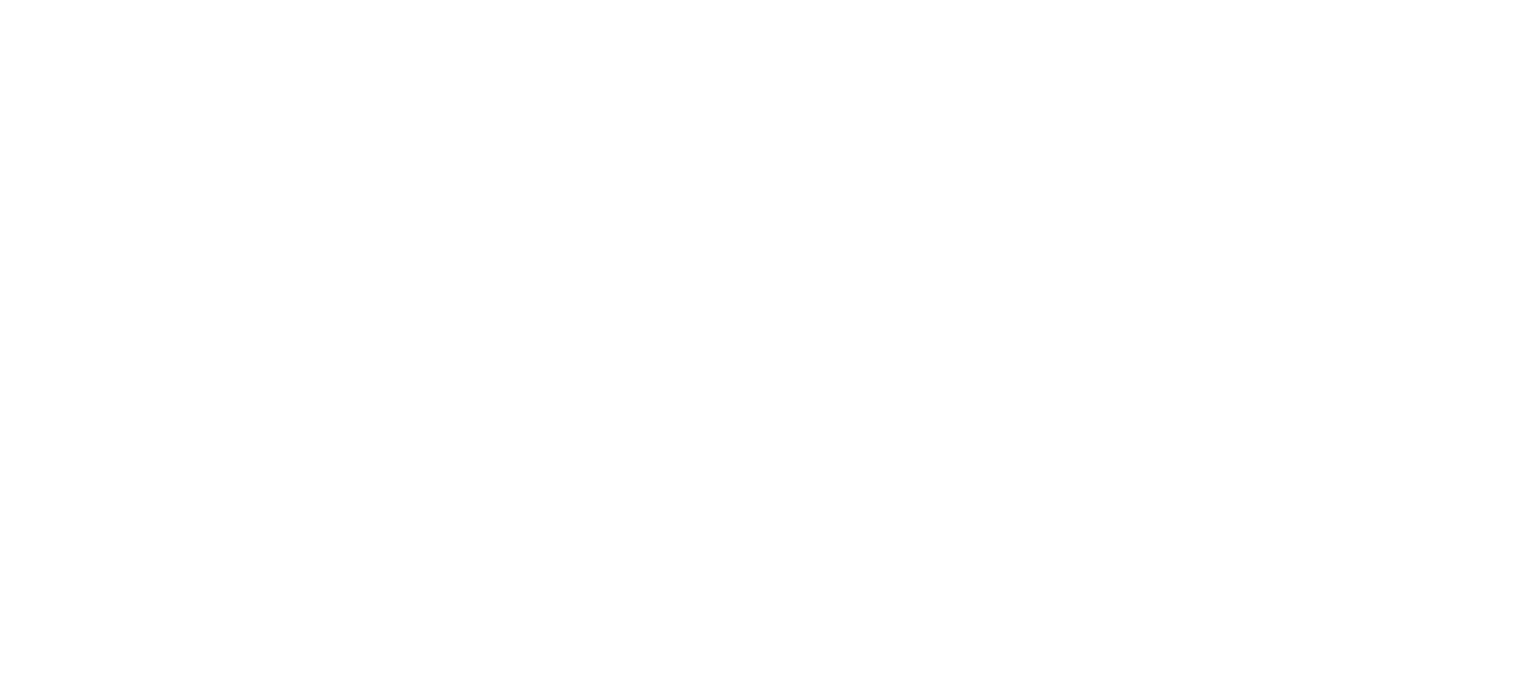 scroll, scrollTop: 0, scrollLeft: 0, axis: both 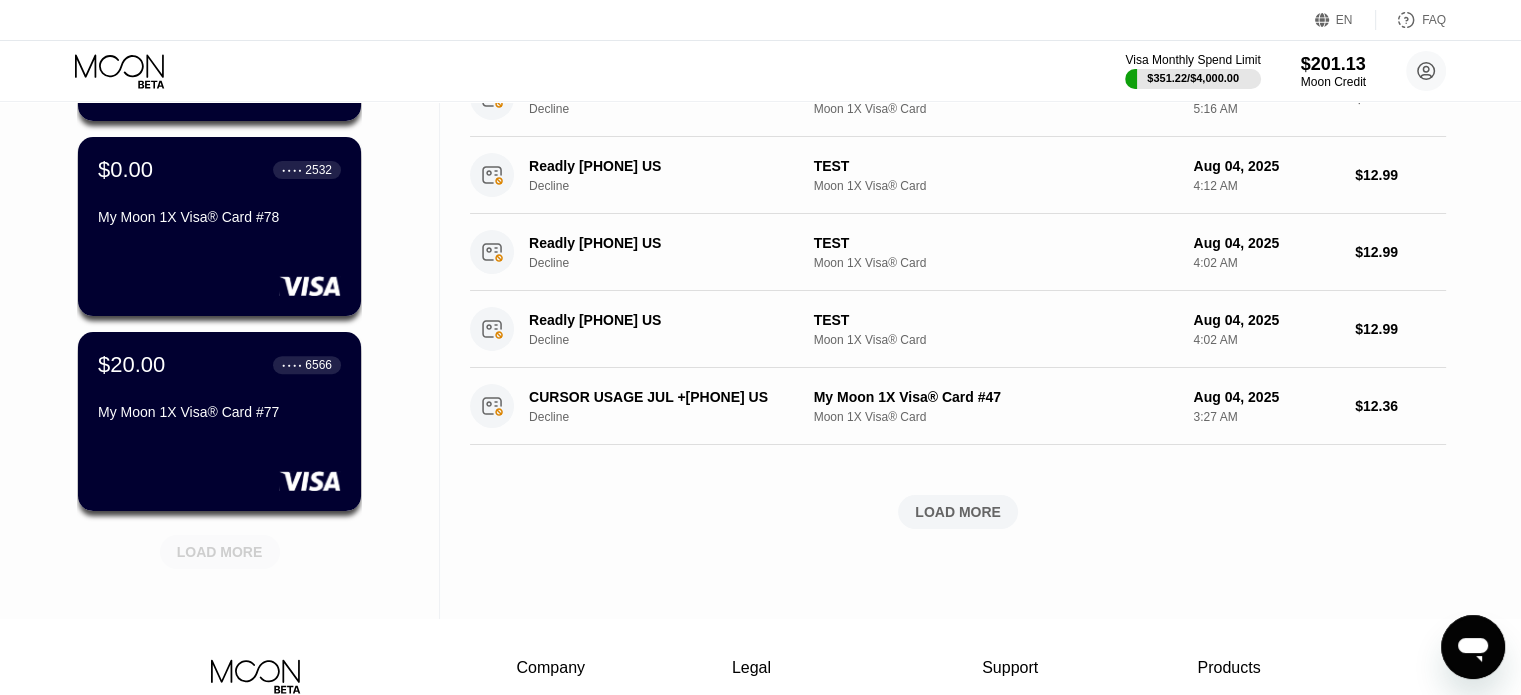click on "LOAD MORE" at bounding box center [220, 552] 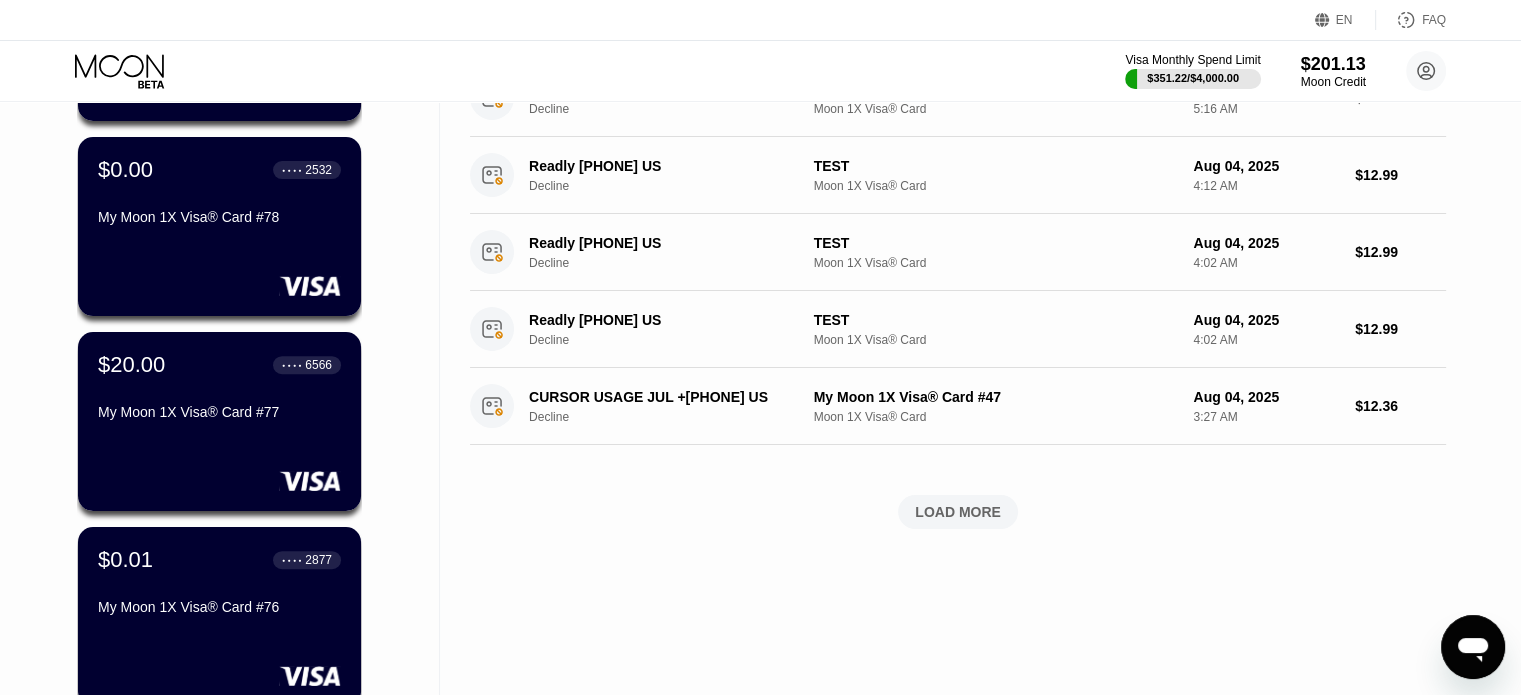 click on "Activity Export Transaction Detail Card or Product Detail Date & Time Amount Purchased Moon Credit Settled Purchase Moon Credit Aug 04, 2025 10:22 AM $150.01 CURSOR USAGE MID  AUG    +18314259504 US Decline My Moon 1X Visa® Card #52 Moon 1X Visa® Card Aug 04, 2025 10:19 AM $20.00 CURSOR, AI POWERED IDE   +18314259504 US Decline My Moon 1X Visa® Card #39 Moon 1X Visa® Card Aug 04, 2025 8:44 AM $20.00 CURSOR, AI POWERED IDE   +18314259504 US Decline My Moon 1X Visa® Card #39 Moon 1X Visa® Card Aug 04, 2025 8:44 AM $20.00 SCHOLARCY* TRIAL OVER    +442894428105GB Decline My Moon 1X Visa® Card #47 Moon 1X Visa® Card Aug 04, 2025 6:42 AM $45.00 RUNWAY UNLIMITED PLAN    +17327341764 US Decline My Moon 1X Visa® Card #35 Moon 1X Visa® Card Aug 04, 2025 6:20 AM $59.39 CURSOR USAGE  JUL        +18314259504 US Decline My Moon 1X Visa® Card #47 Moon 1X Visa® Card Aug 04, 2025 5:36 AM $1.57 WWW.ELSASPEAK.COM        +12818797963 US Decline My Moon 1X Visa® Card #47 Moon 1X Visa® Card Aug 04, 2025 5:16 AM TEST" at bounding box center (958, -22) 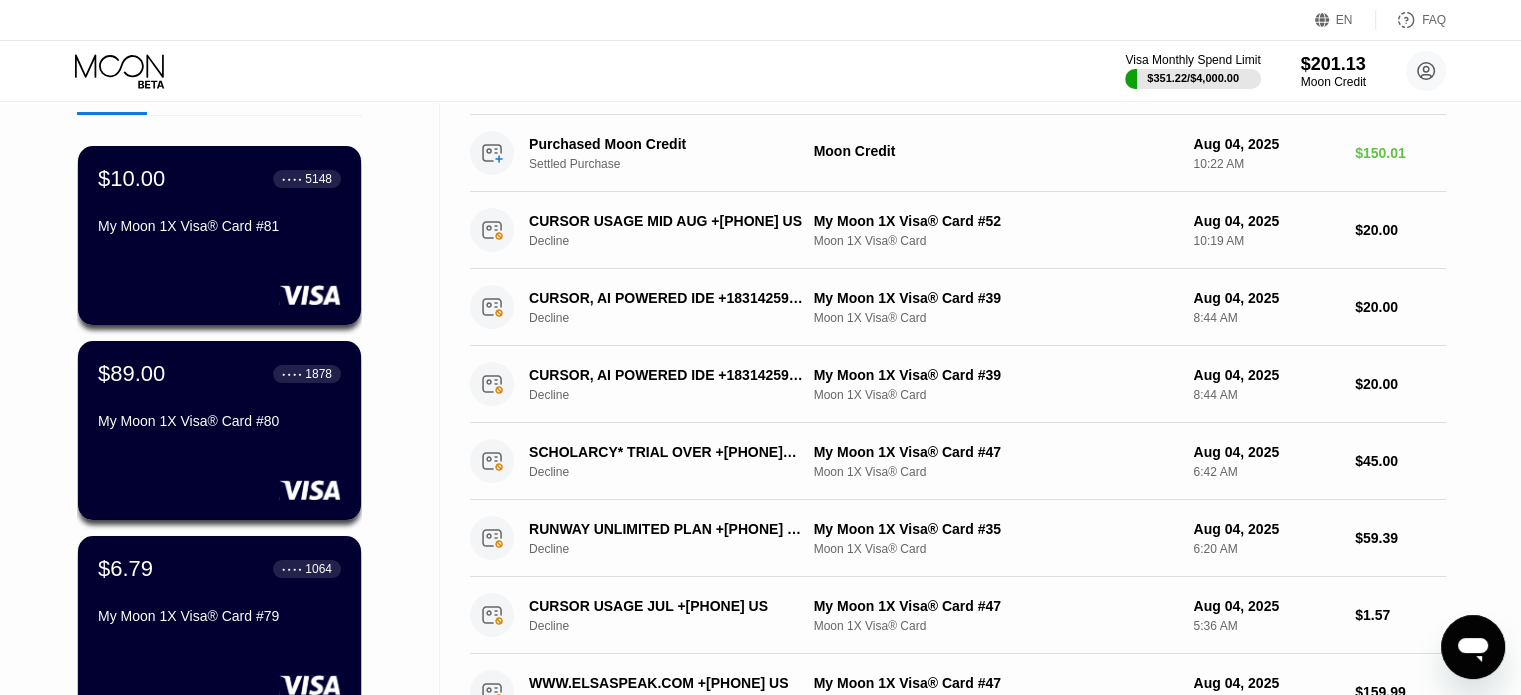 scroll, scrollTop: 0, scrollLeft: 0, axis: both 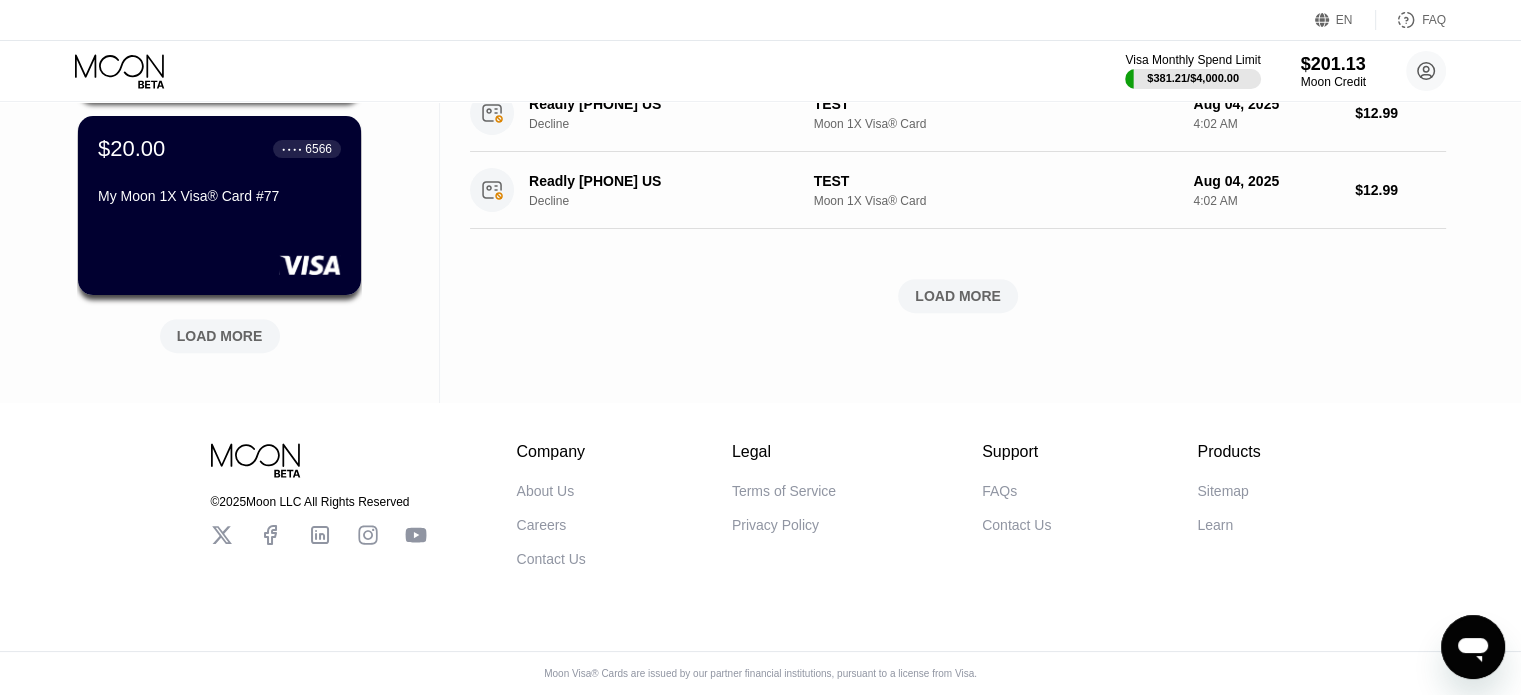 click on "$10.00 ● ● ● ● [CARD] My Moon 1X Visa® Card #81 $59.01 ● ● ● ● [CARD] My Moon 1X Visa® Card #80 $6.79 ● ● ● ● [CARD] My Moon 1X Visa® Card #79 $0.00 ● ● ● ● [CARD] My Moon 1X Visa® Card #78 $20.00 ● ● ● ● [CARD] My Moon 1X Visa® Card #77 LOAD MORE" at bounding box center [219, -156] 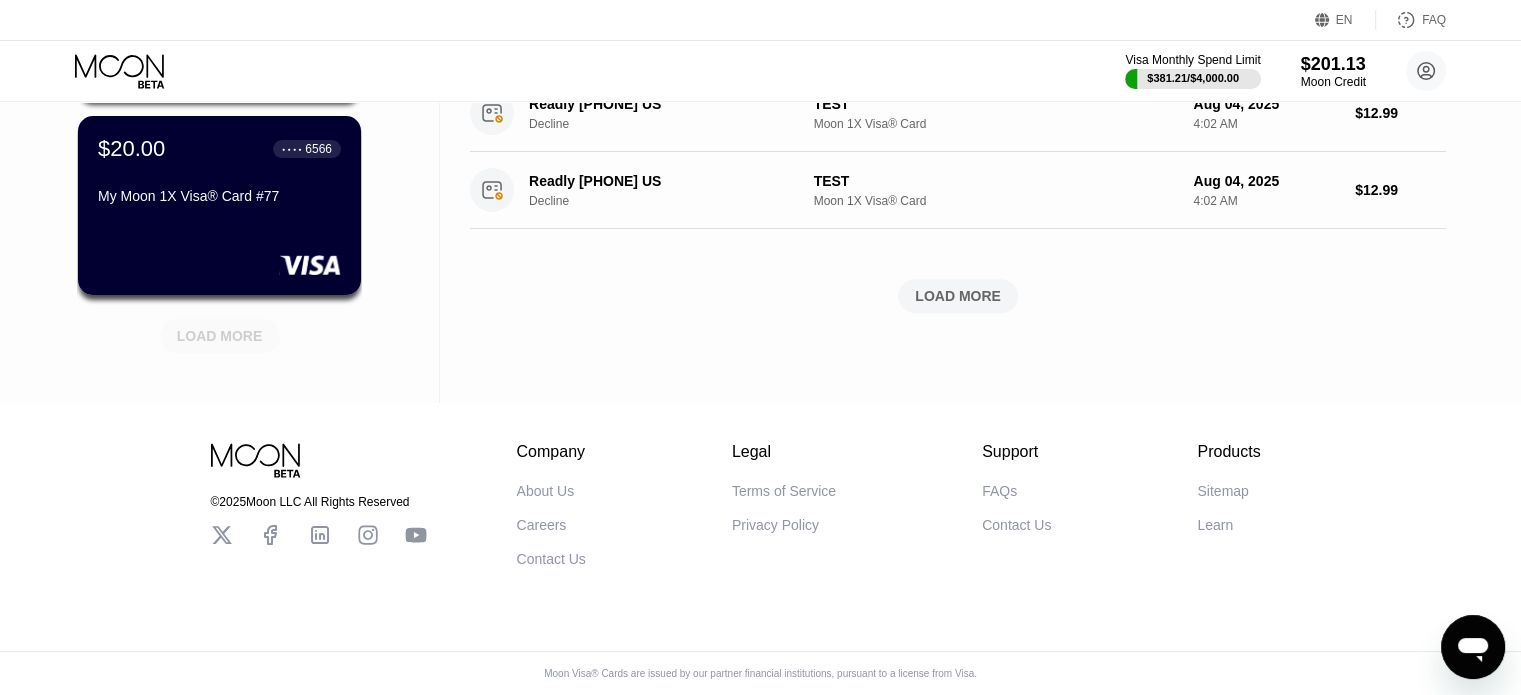 click on "LOAD MORE" at bounding box center [220, 336] 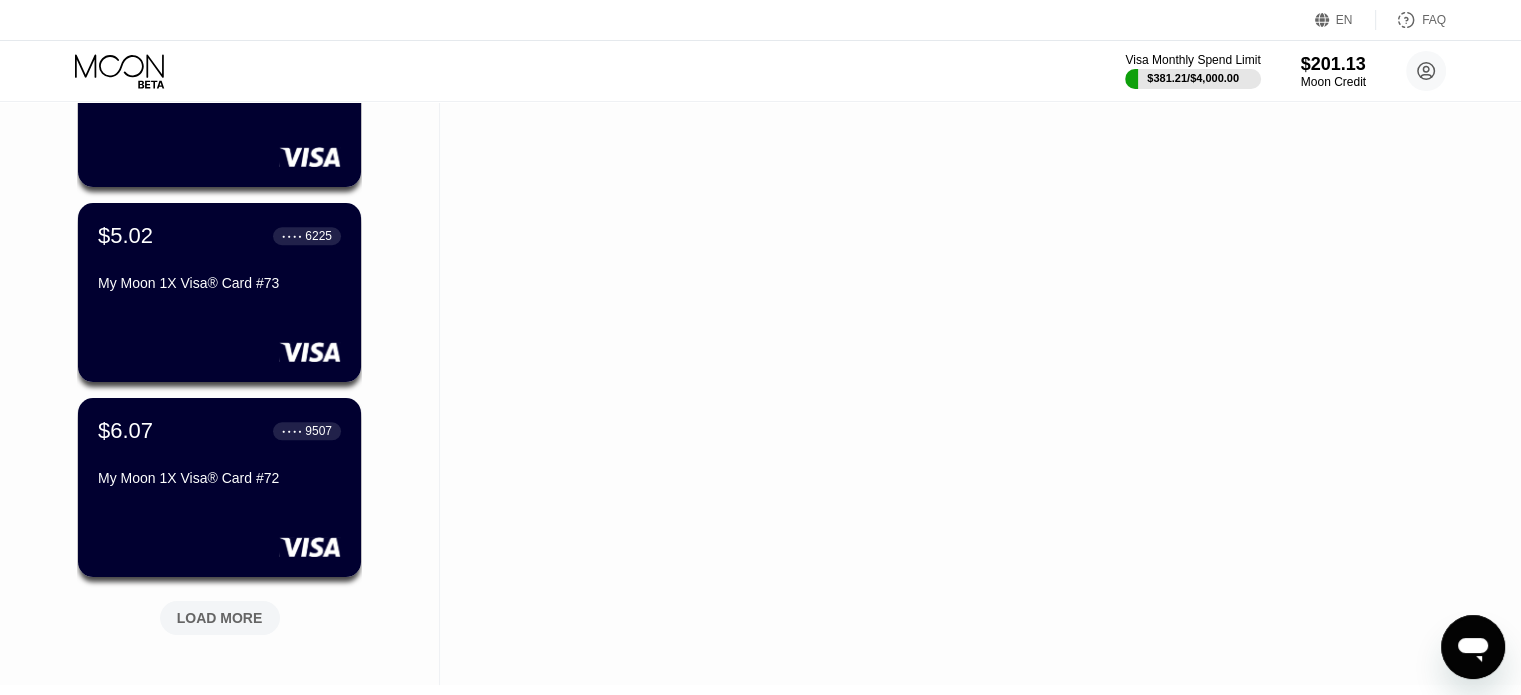 scroll, scrollTop: 1630, scrollLeft: 0, axis: vertical 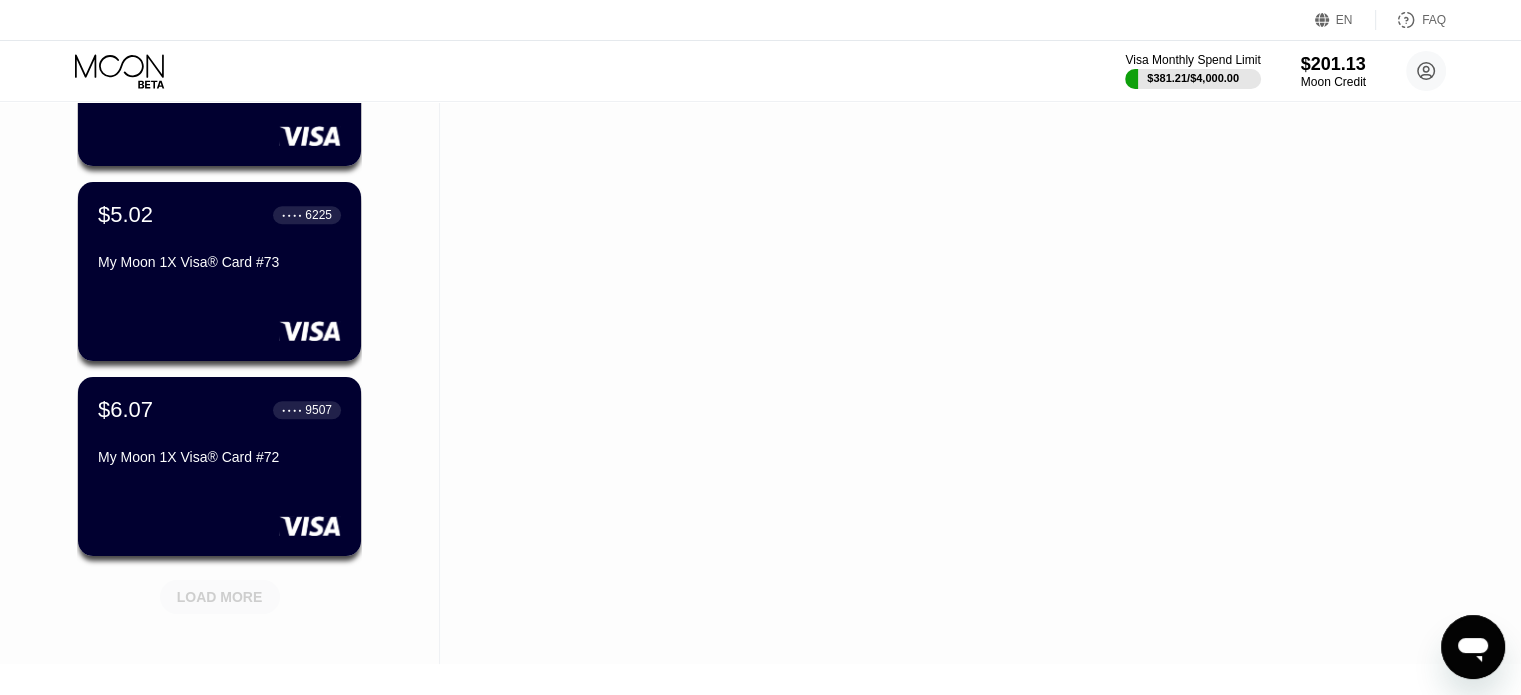 click on "LOAD MORE" at bounding box center [220, 597] 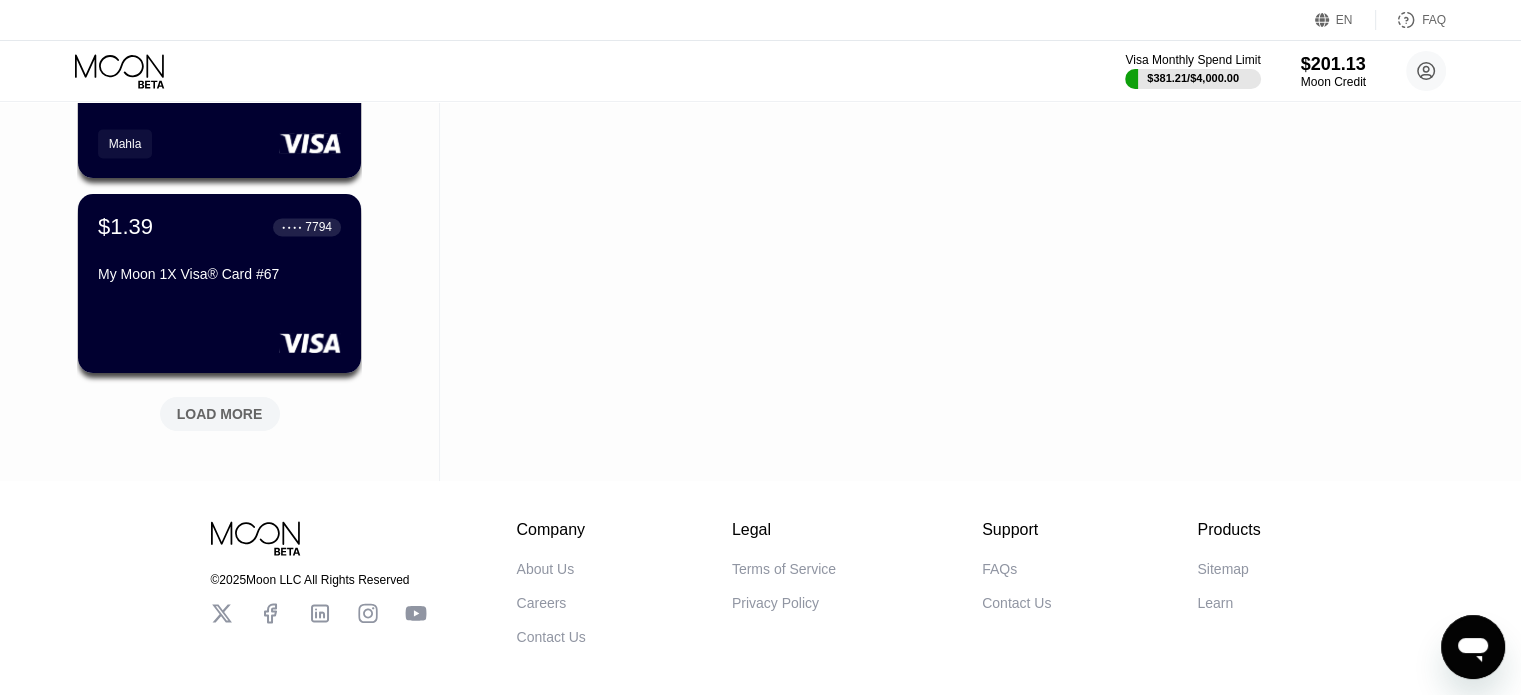 scroll, scrollTop: 2830, scrollLeft: 0, axis: vertical 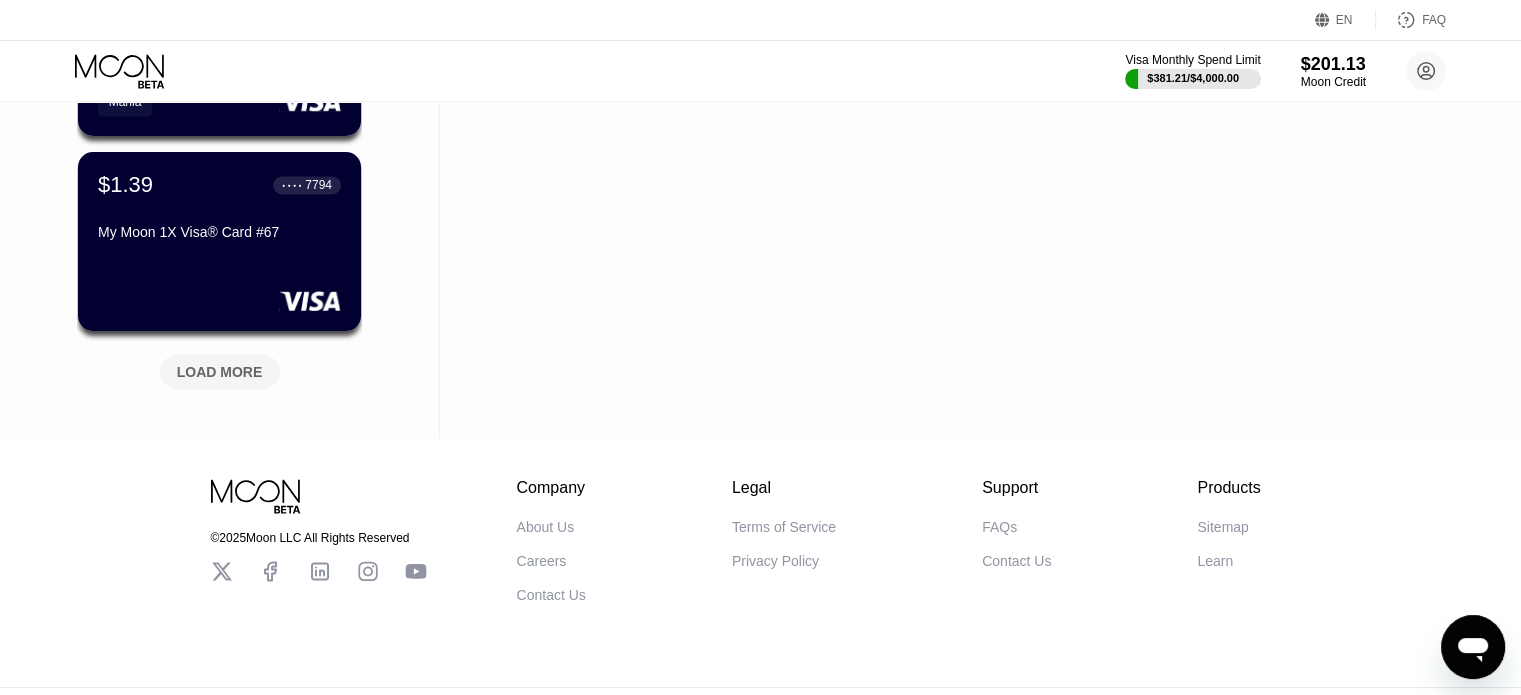 click on "LOAD MORE" at bounding box center (220, 372) 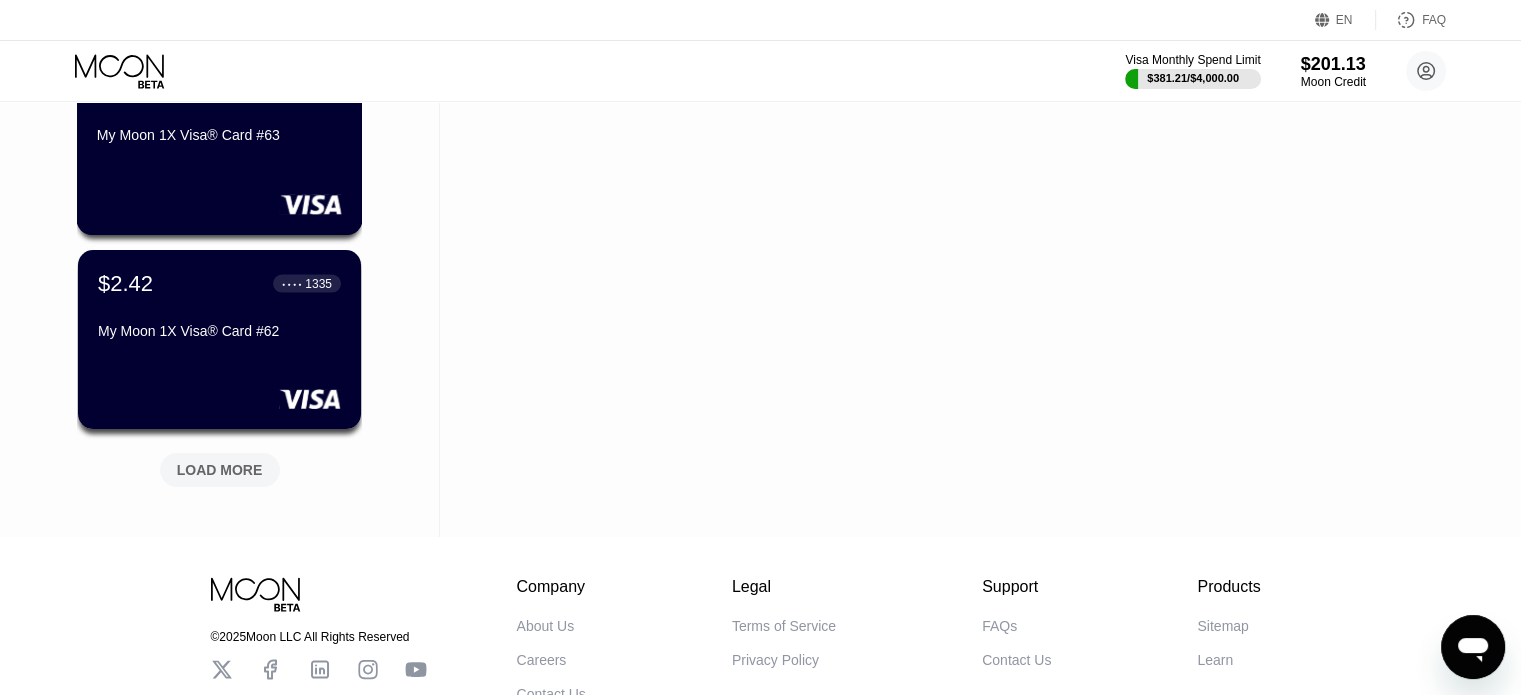 scroll, scrollTop: 3730, scrollLeft: 0, axis: vertical 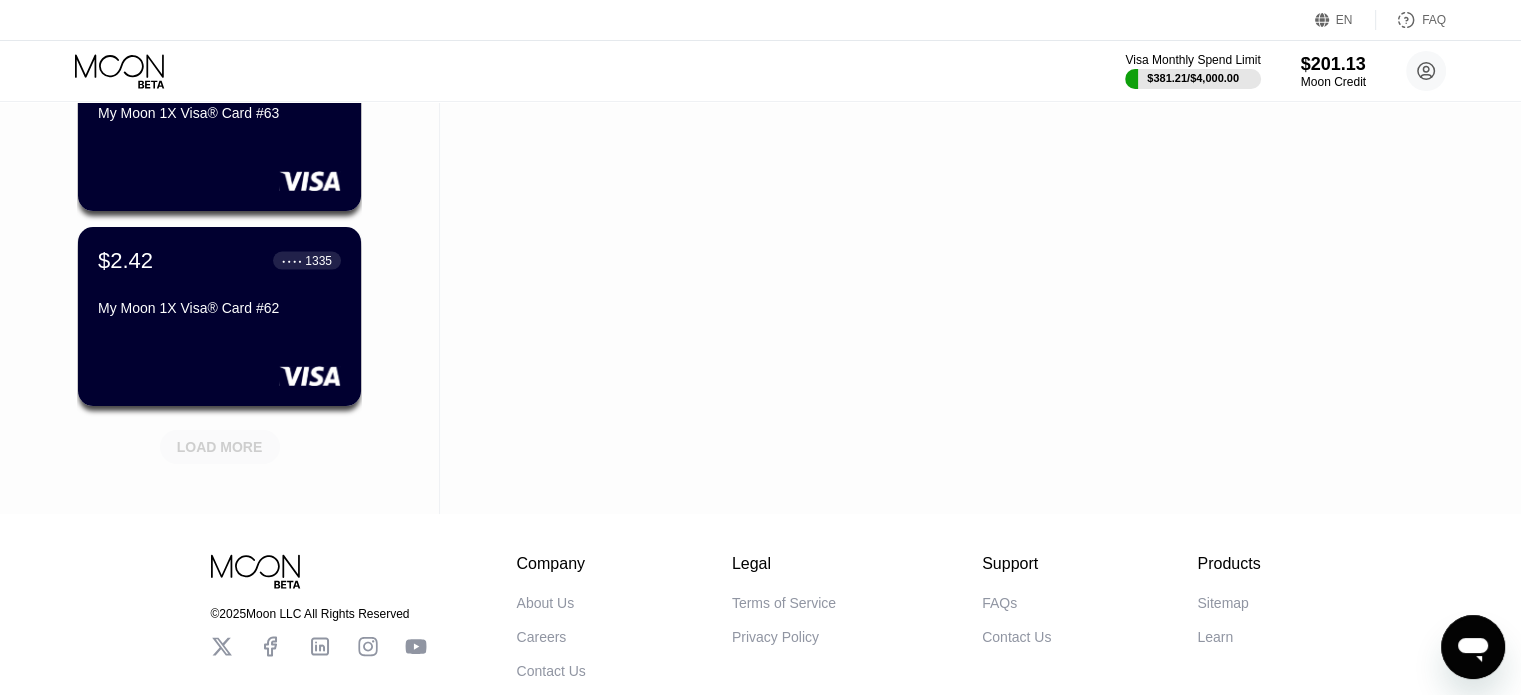 click on "LOAD MORE" at bounding box center [220, 447] 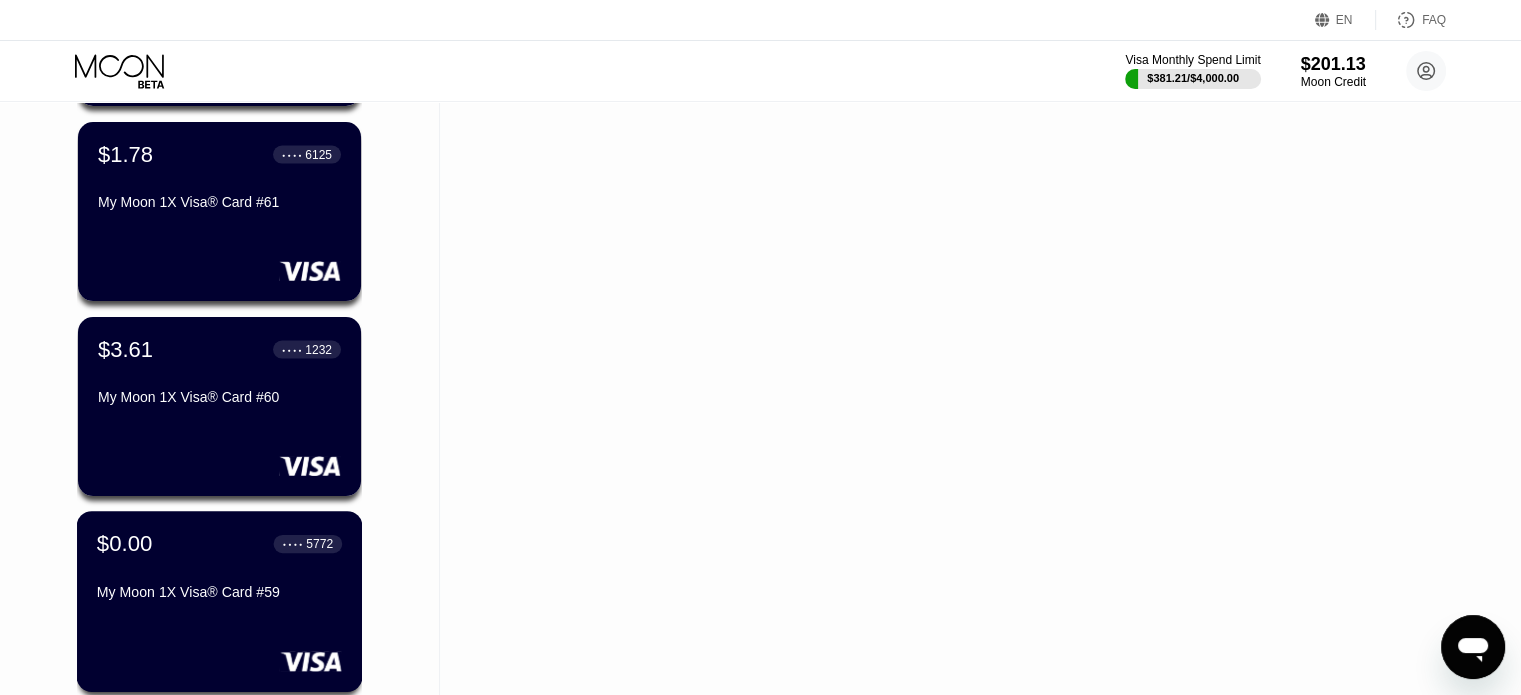 scroll, scrollTop: 3630, scrollLeft: 0, axis: vertical 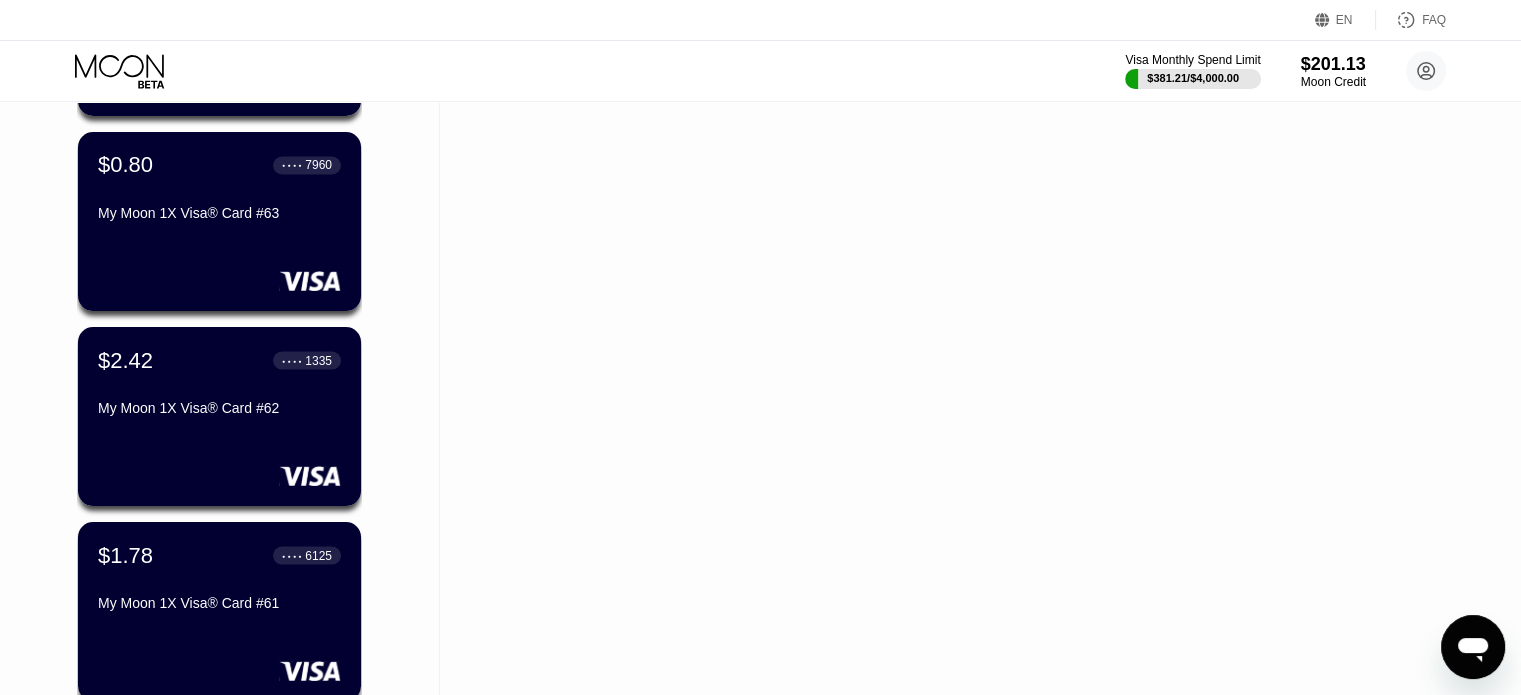 click 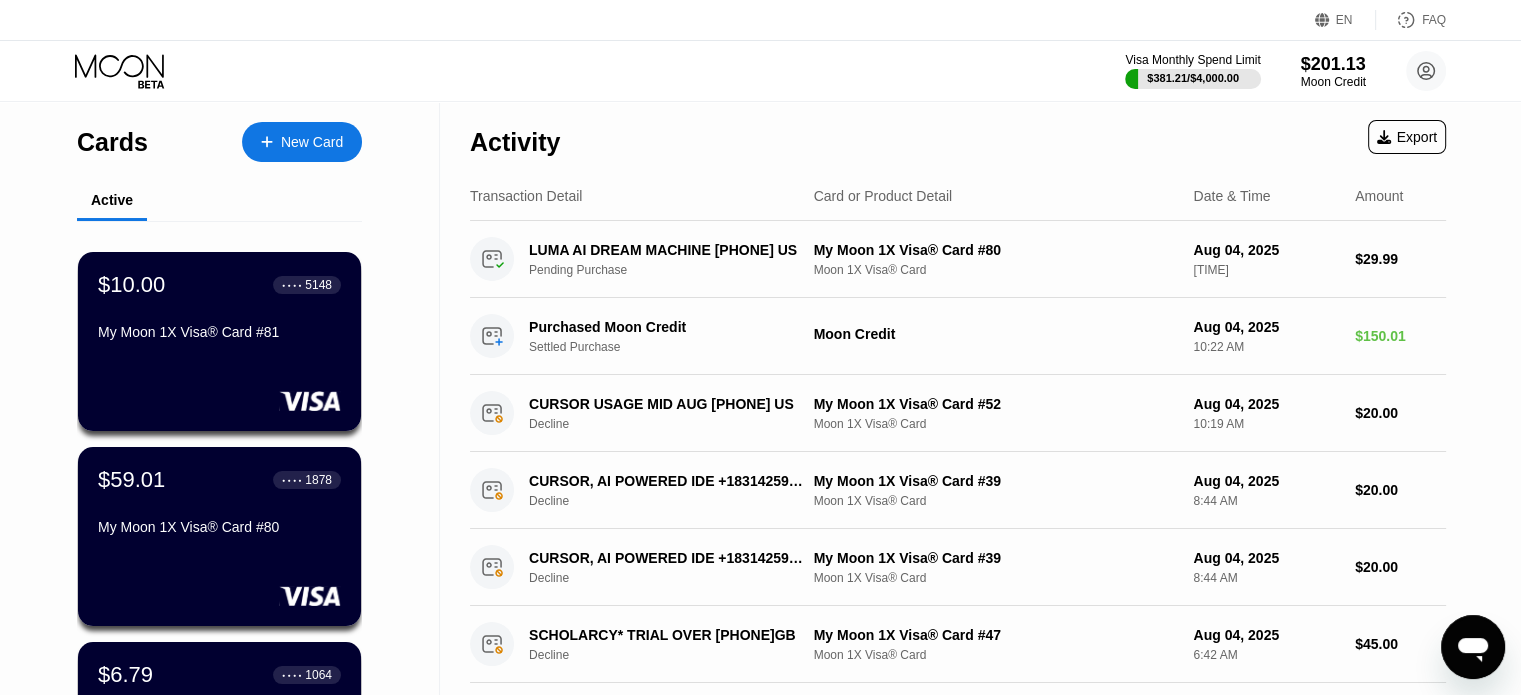 scroll, scrollTop: 0, scrollLeft: 0, axis: both 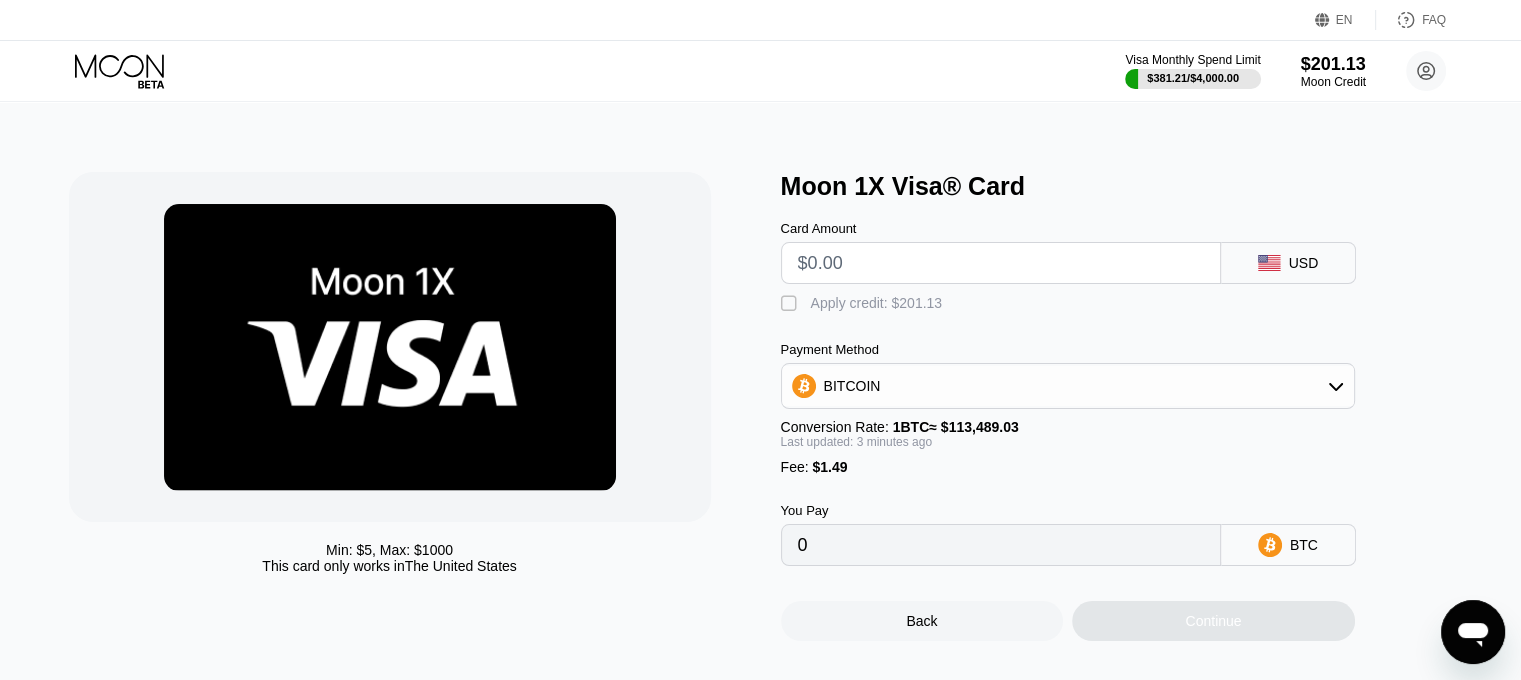 type on "$5" 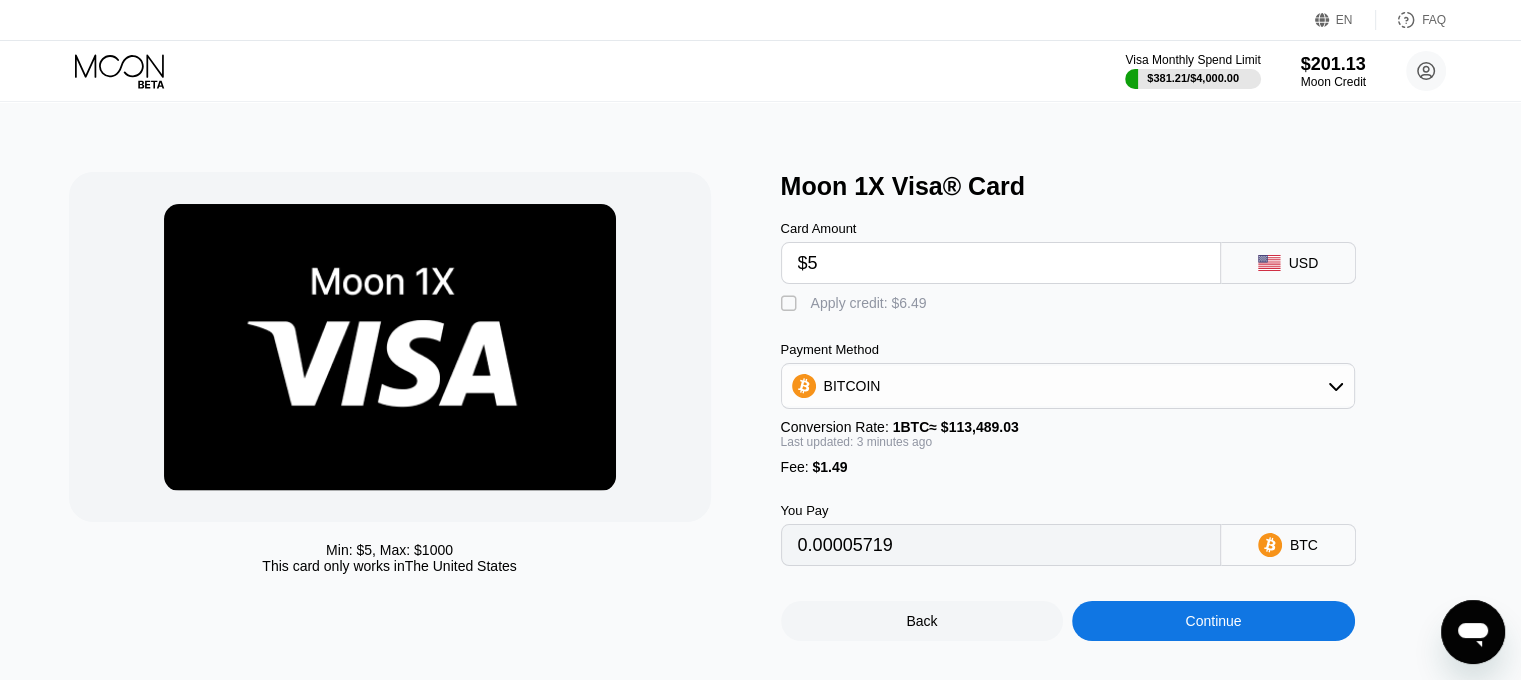 type on "0.00005719" 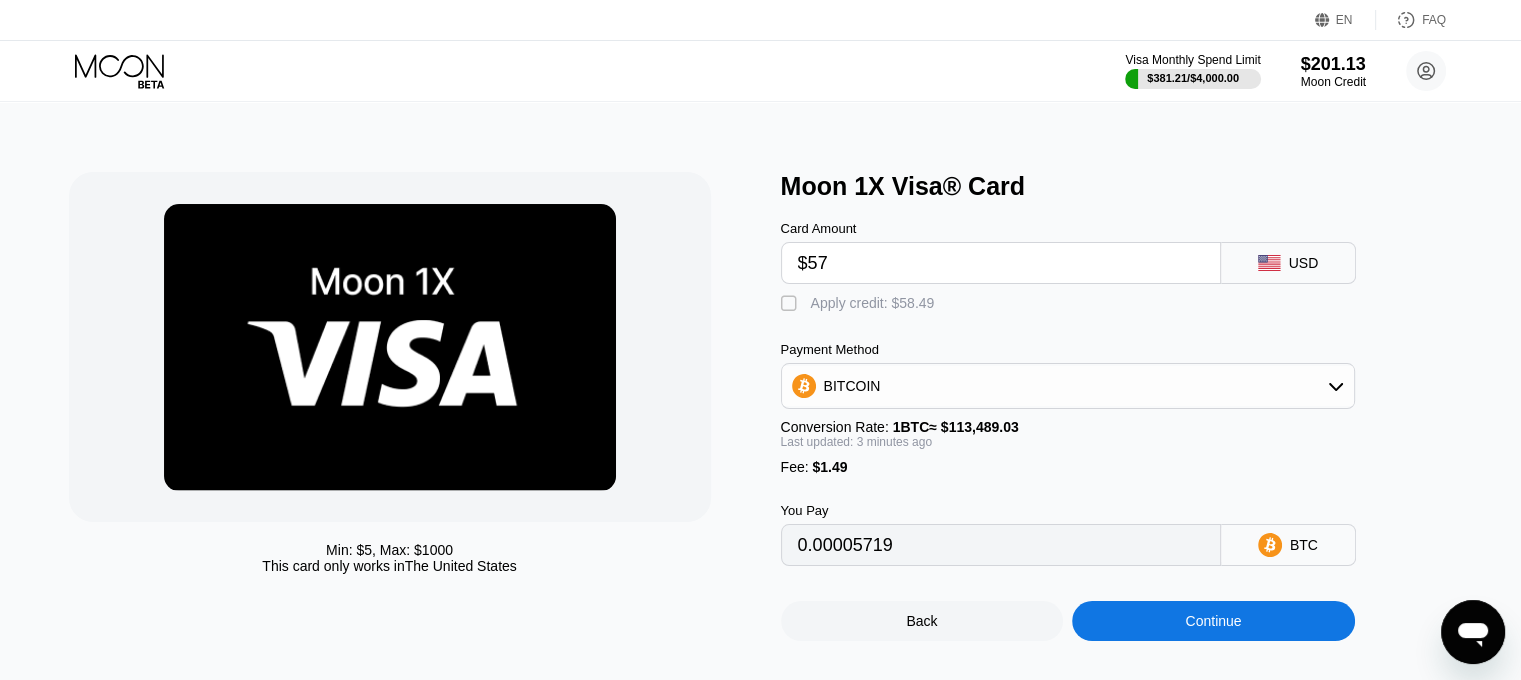 type on "0.00051539" 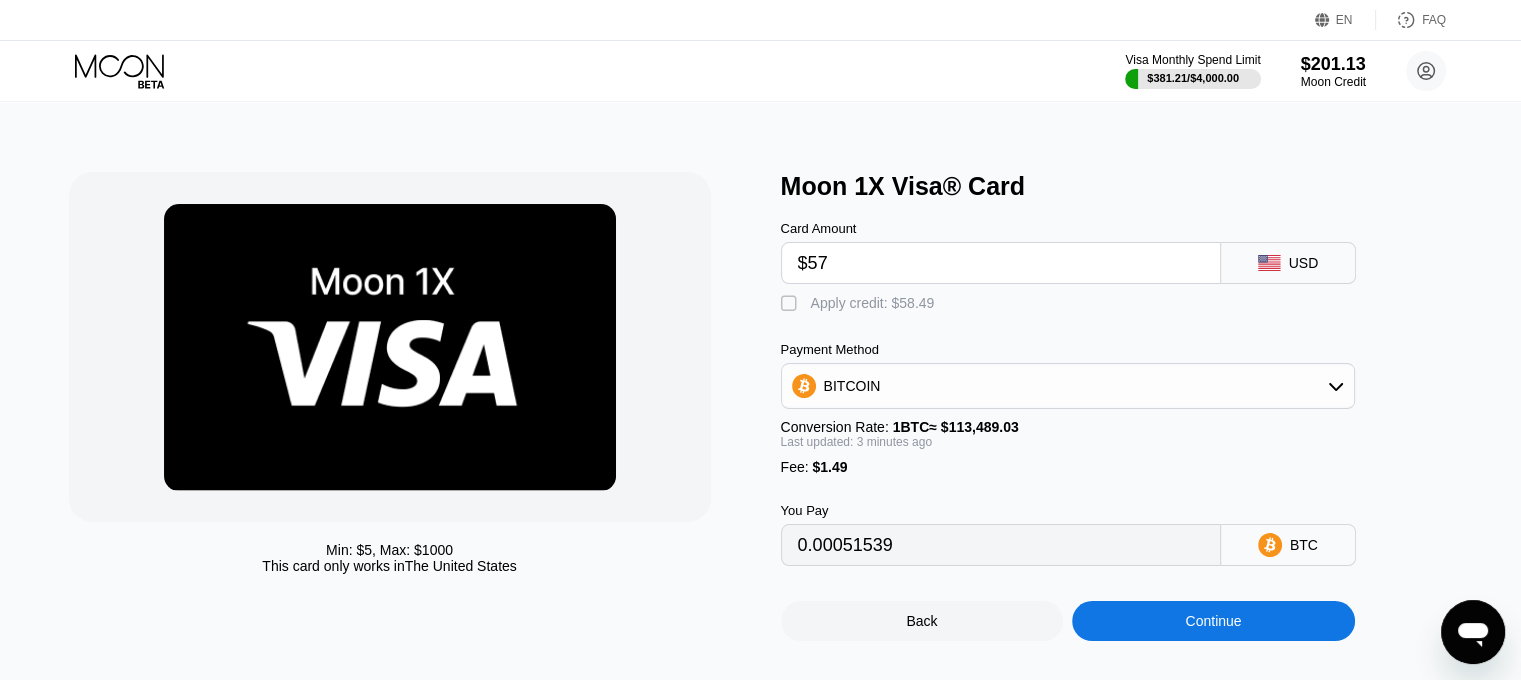 type on "$57" 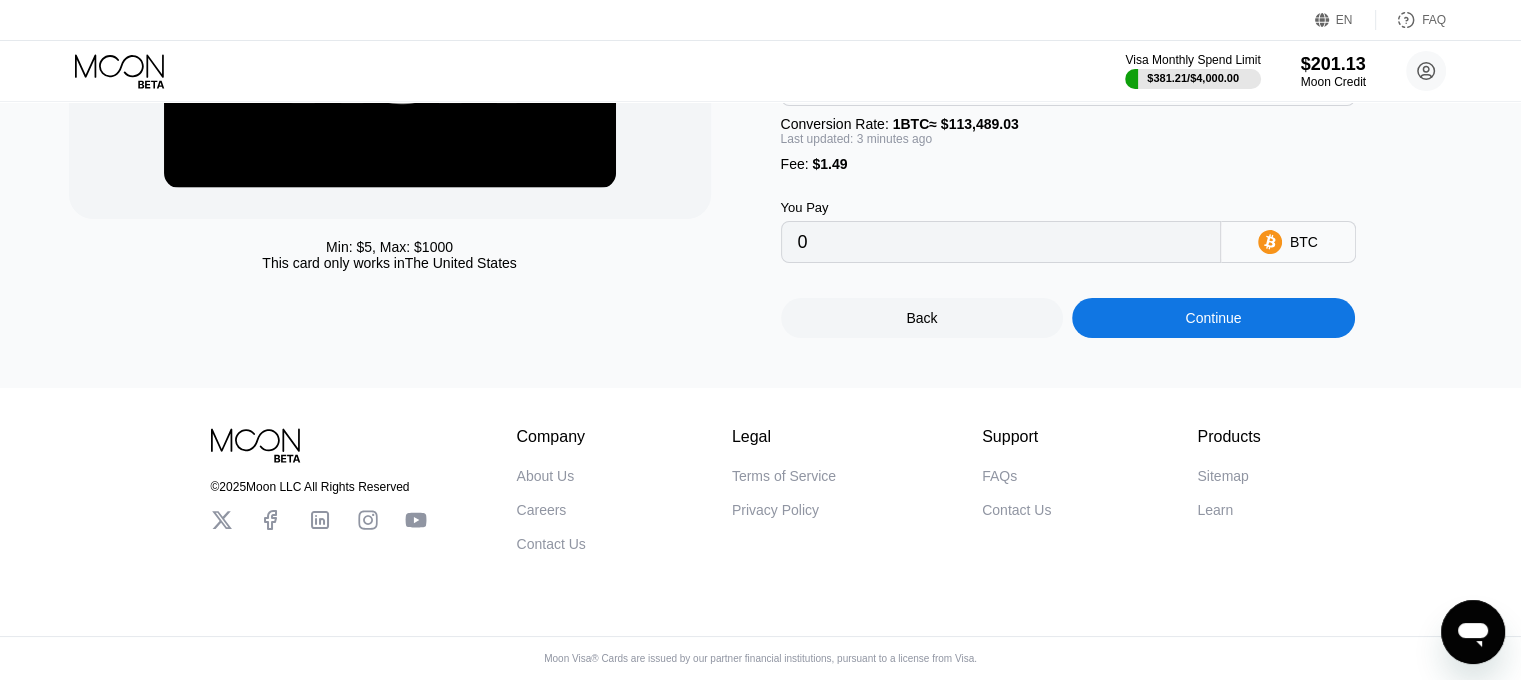 scroll, scrollTop: 335, scrollLeft: 0, axis: vertical 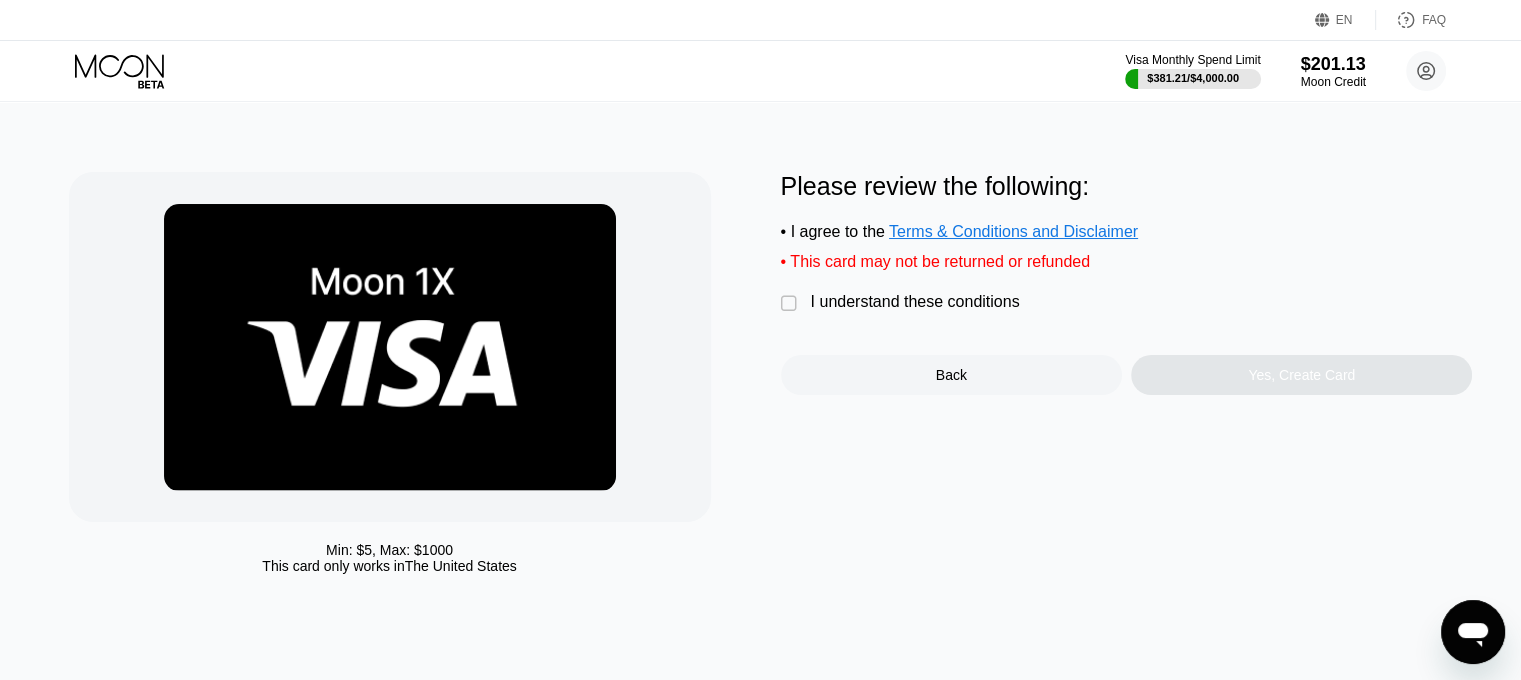 click on "I understand these conditions" at bounding box center [915, 302] 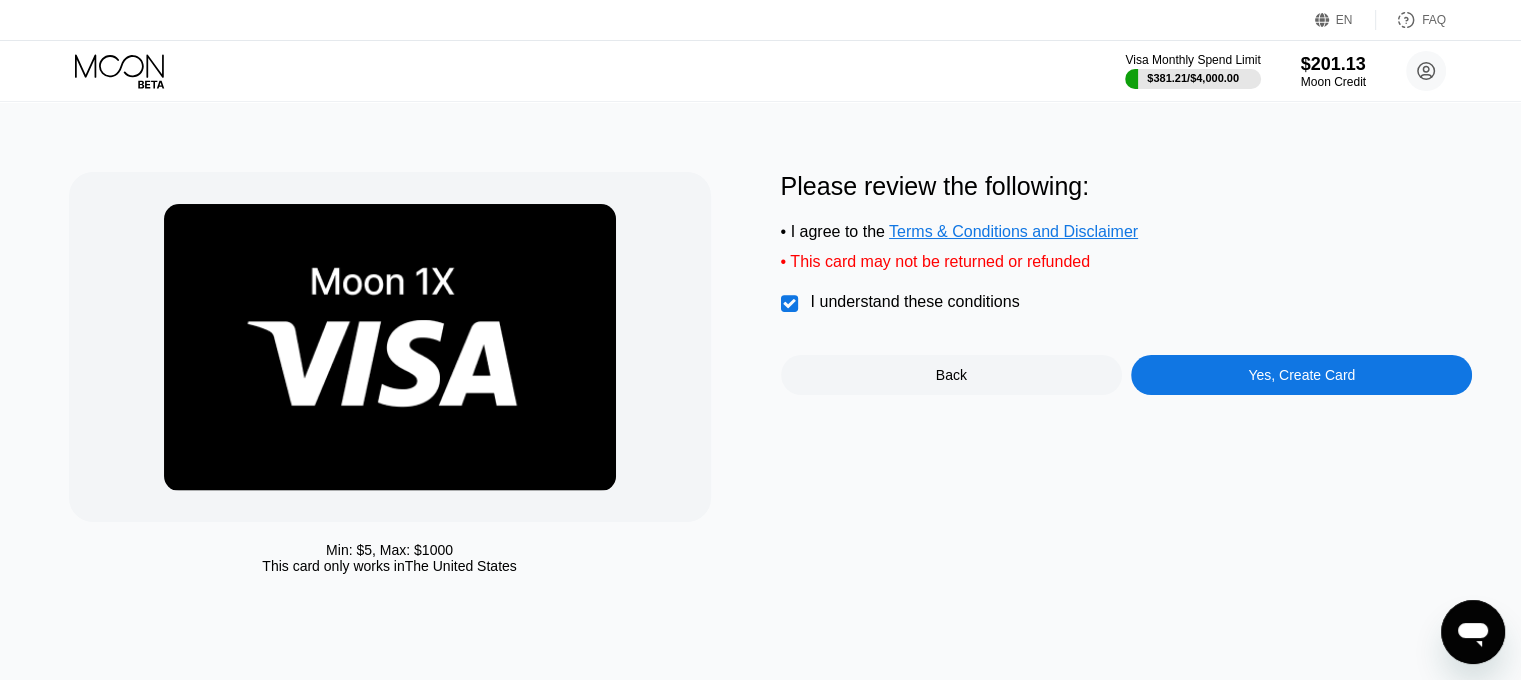 click on "Please review the following: • I agree to the   Terms & Conditions and Disclaimer • This card may not be returned or refunded  I understand these conditions Back Yes, Create Card" at bounding box center [1127, 378] 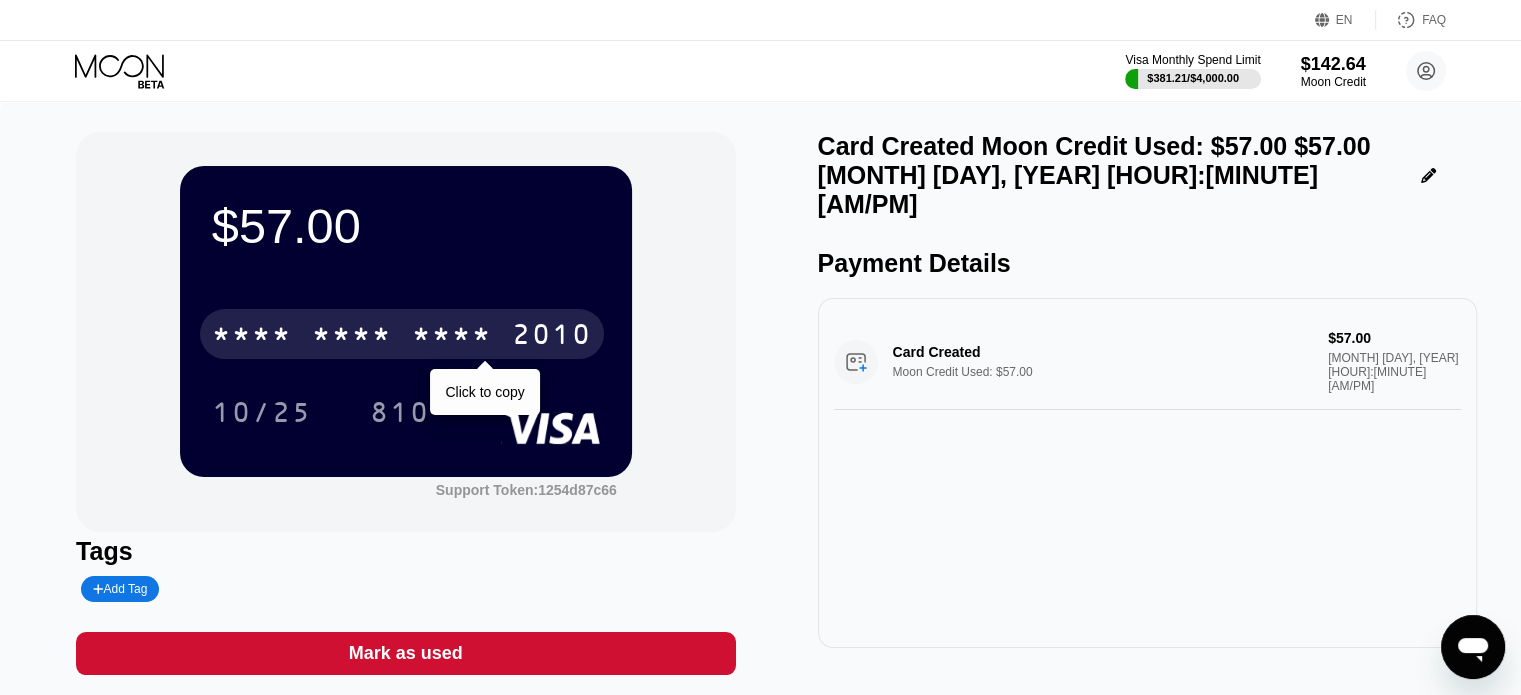 click on "2010" at bounding box center [552, 337] 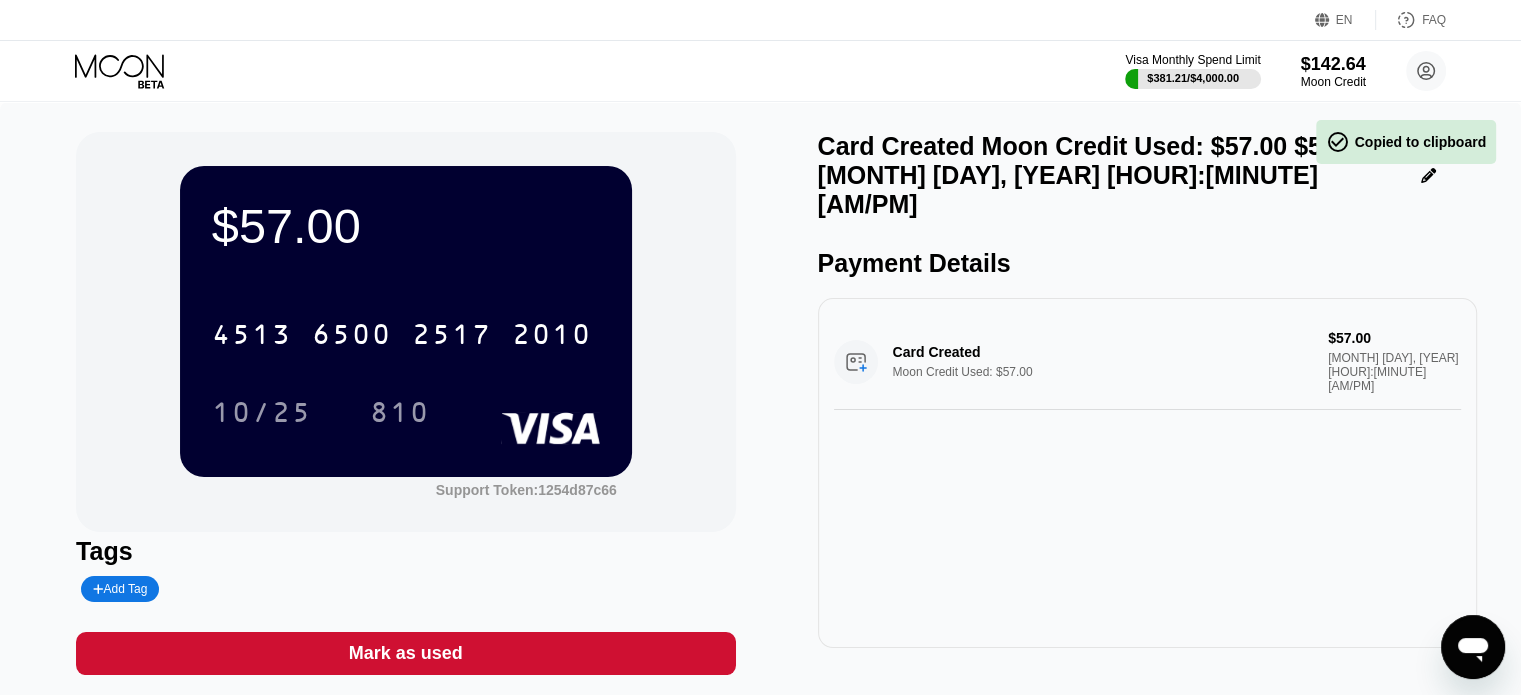 drag, startPoint x: 1168, startPoint y: 513, endPoint x: 1130, endPoint y: 493, distance: 42.941822 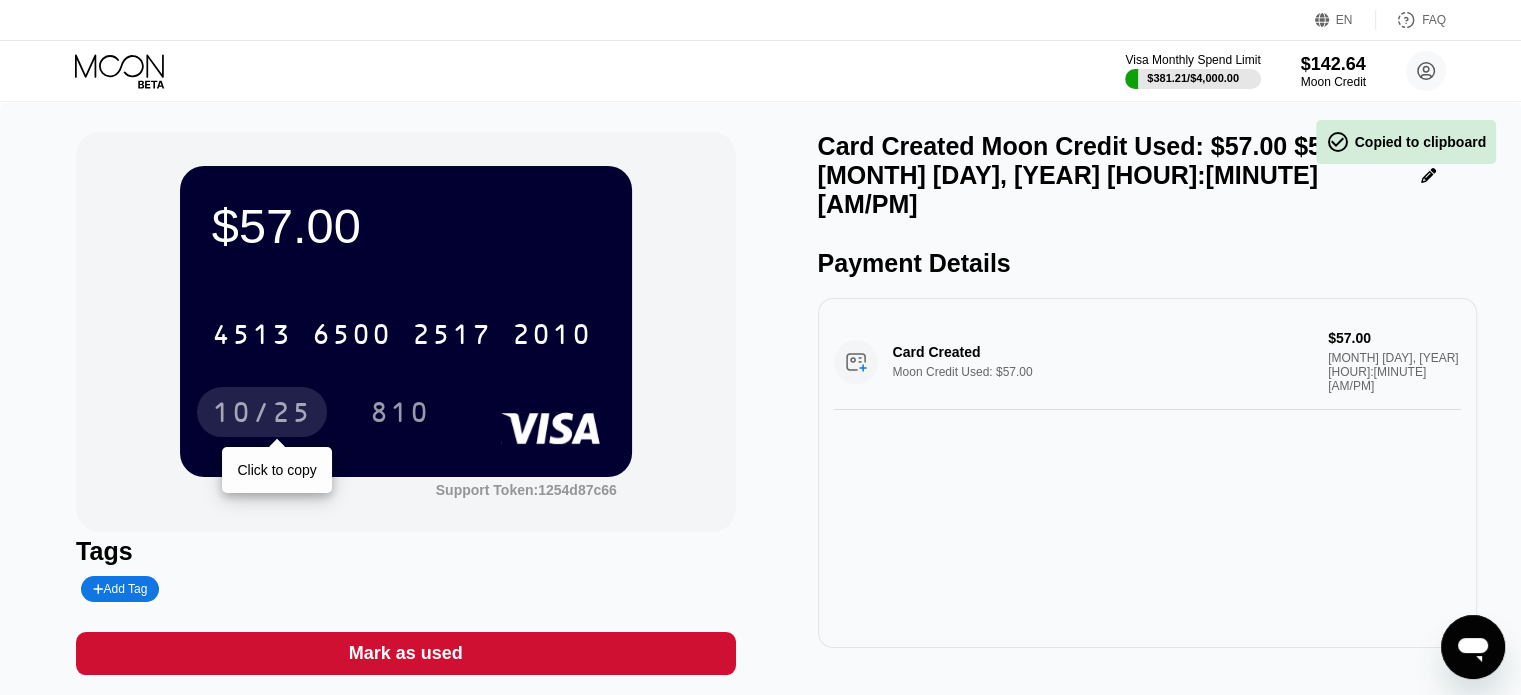 click on "10/25" at bounding box center [262, 415] 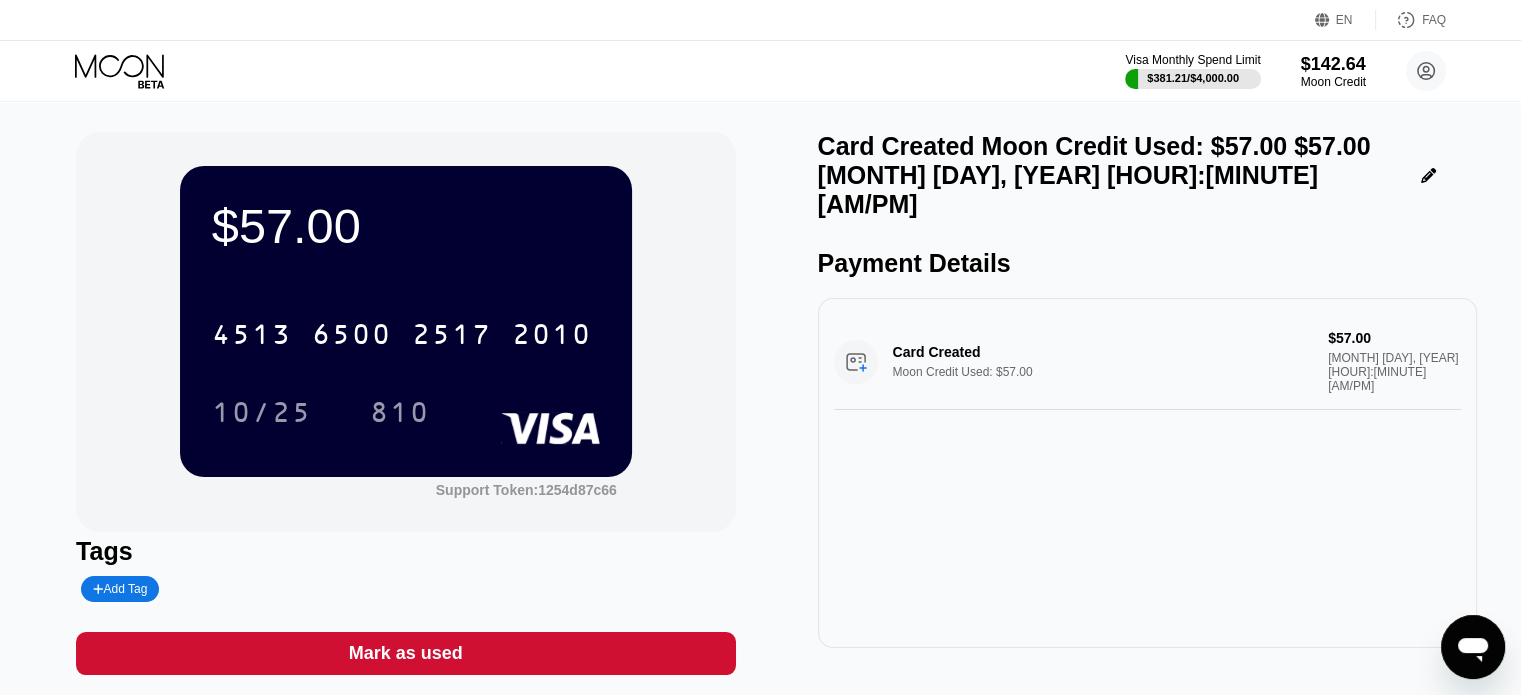 drag, startPoint x: 1107, startPoint y: 528, endPoint x: 737, endPoint y: 471, distance: 374.3648 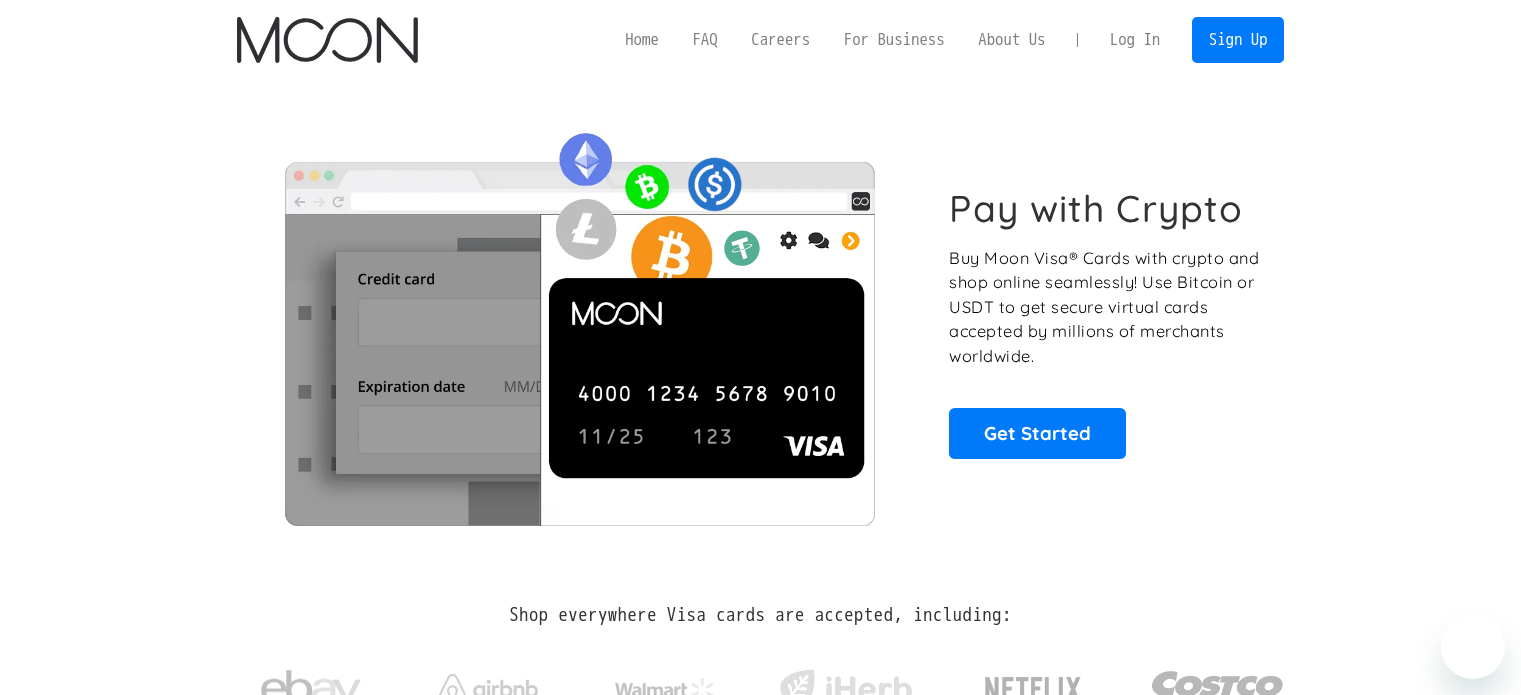scroll, scrollTop: 0, scrollLeft: 0, axis: both 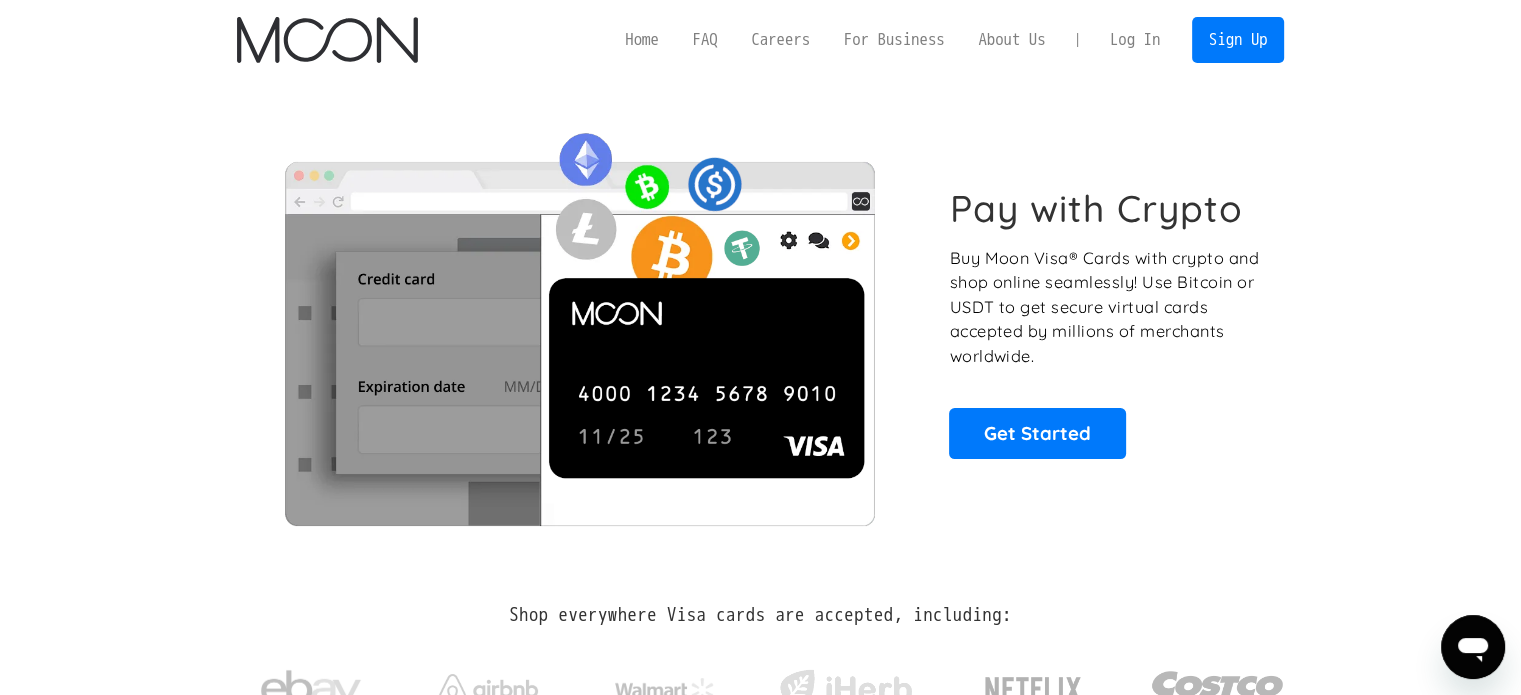 click on "Log In" at bounding box center (1135, 40) 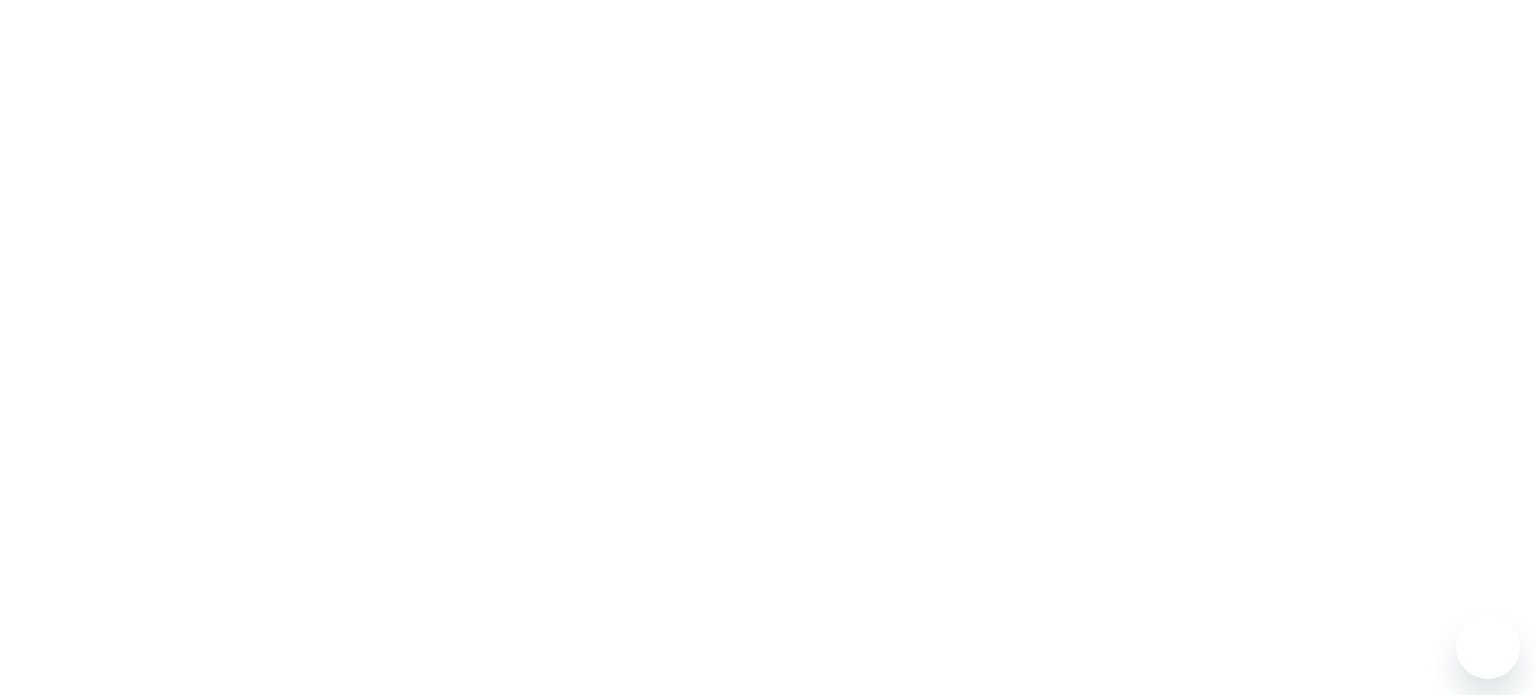 scroll, scrollTop: 0, scrollLeft: 0, axis: both 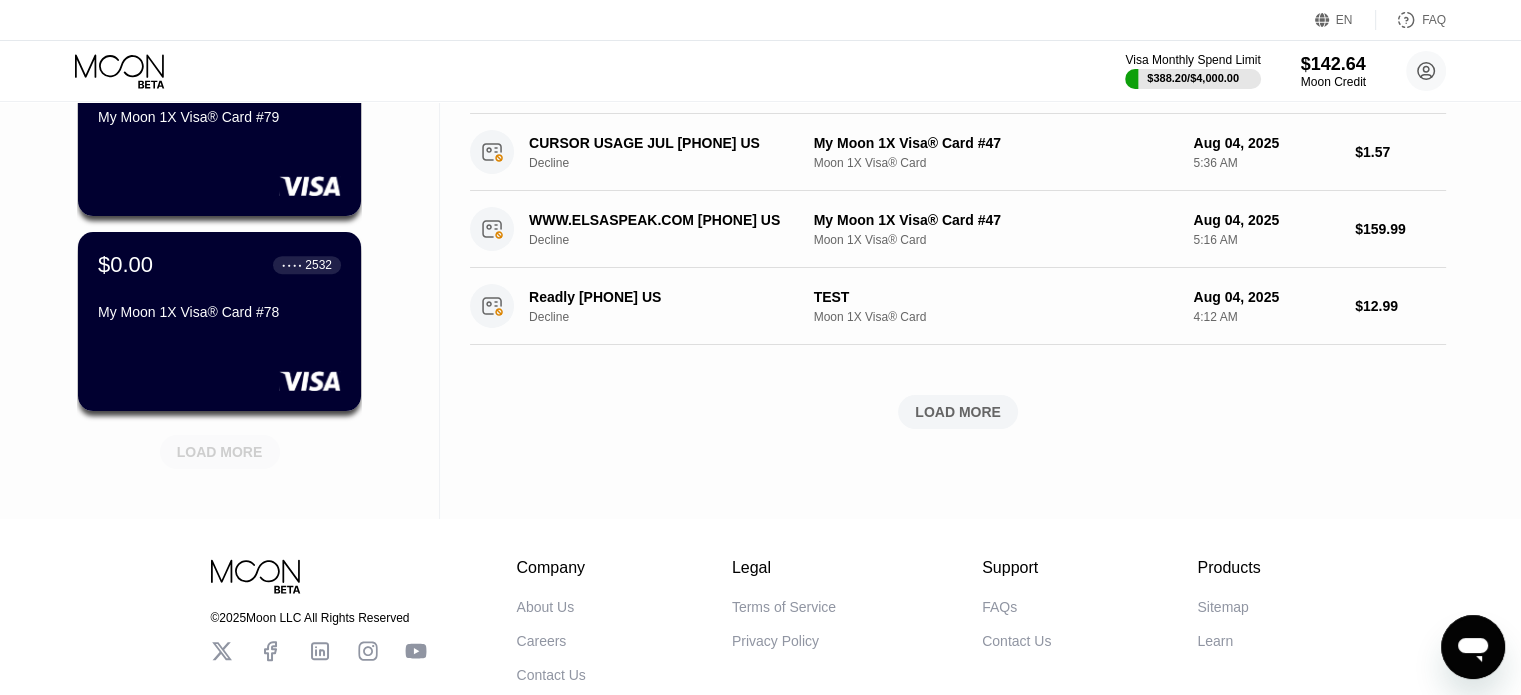 click on "LOAD MORE" at bounding box center [220, 452] 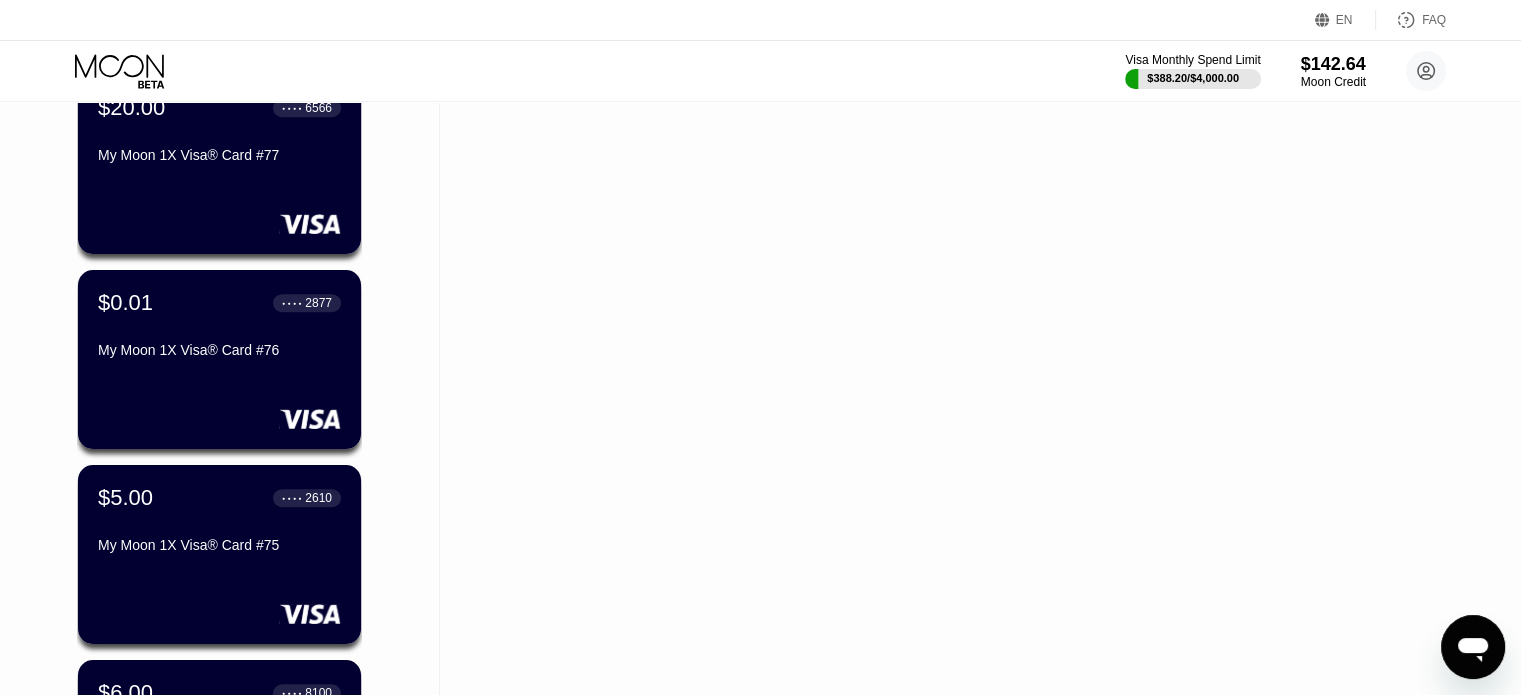 scroll, scrollTop: 1200, scrollLeft: 0, axis: vertical 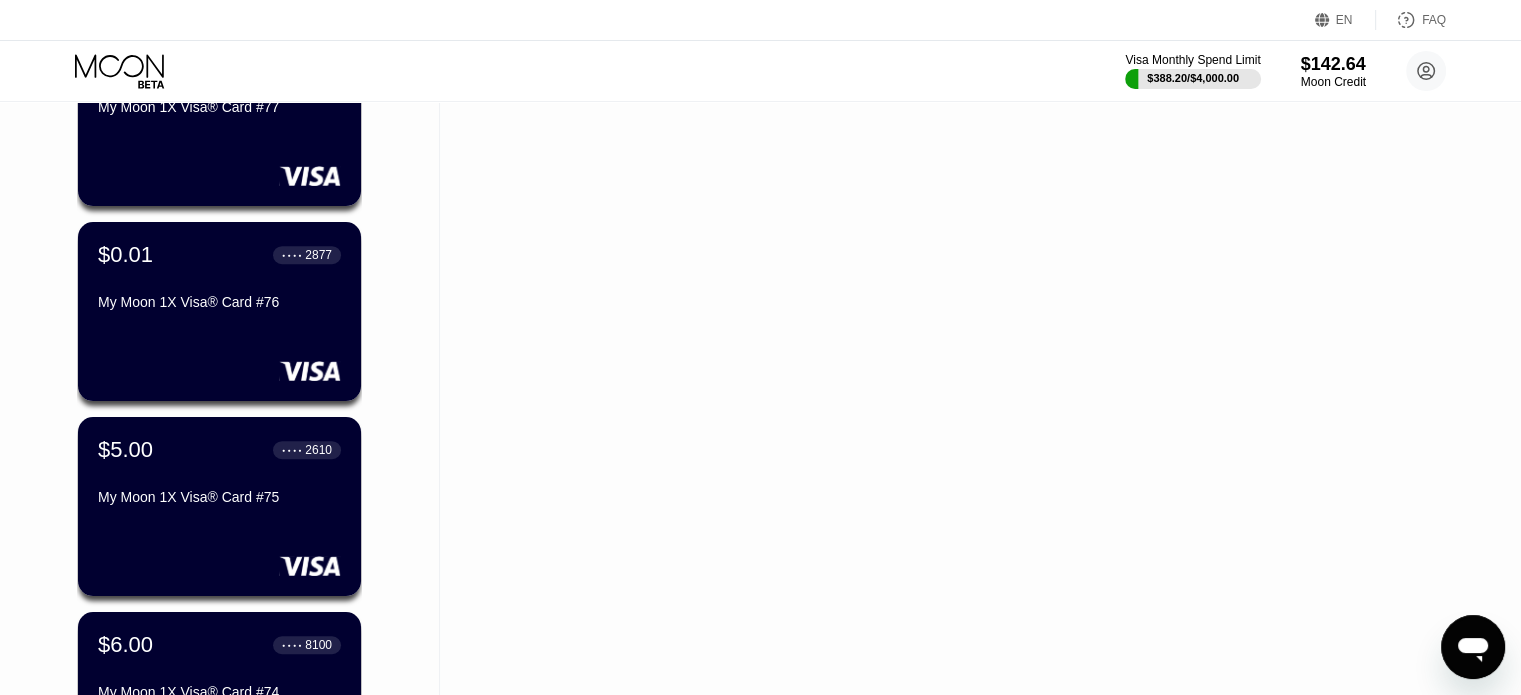 click on "$0.01 ● ● ● ● [LAST_FOUR_DIGITS] My Moon 1X Visa® Card #[NUMBER]" at bounding box center (219, 280) 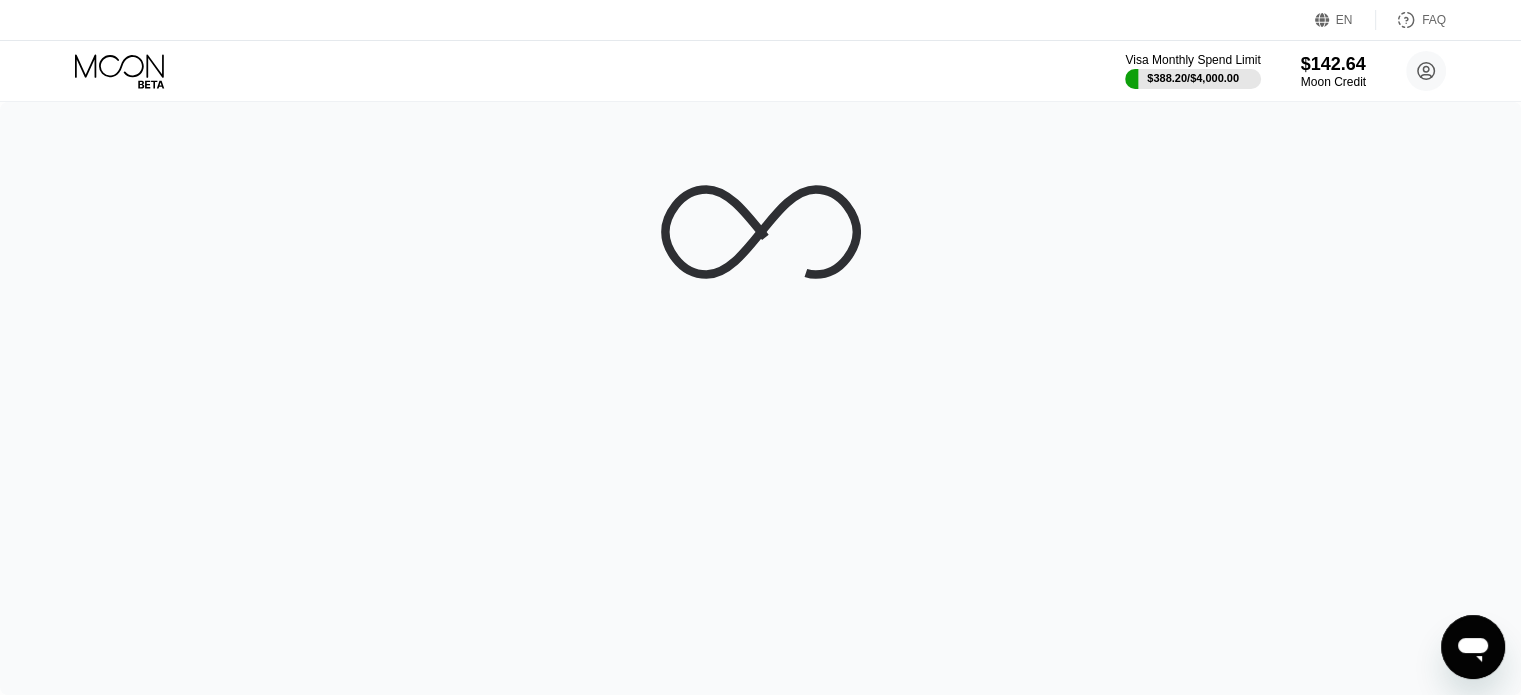 scroll, scrollTop: 0, scrollLeft: 0, axis: both 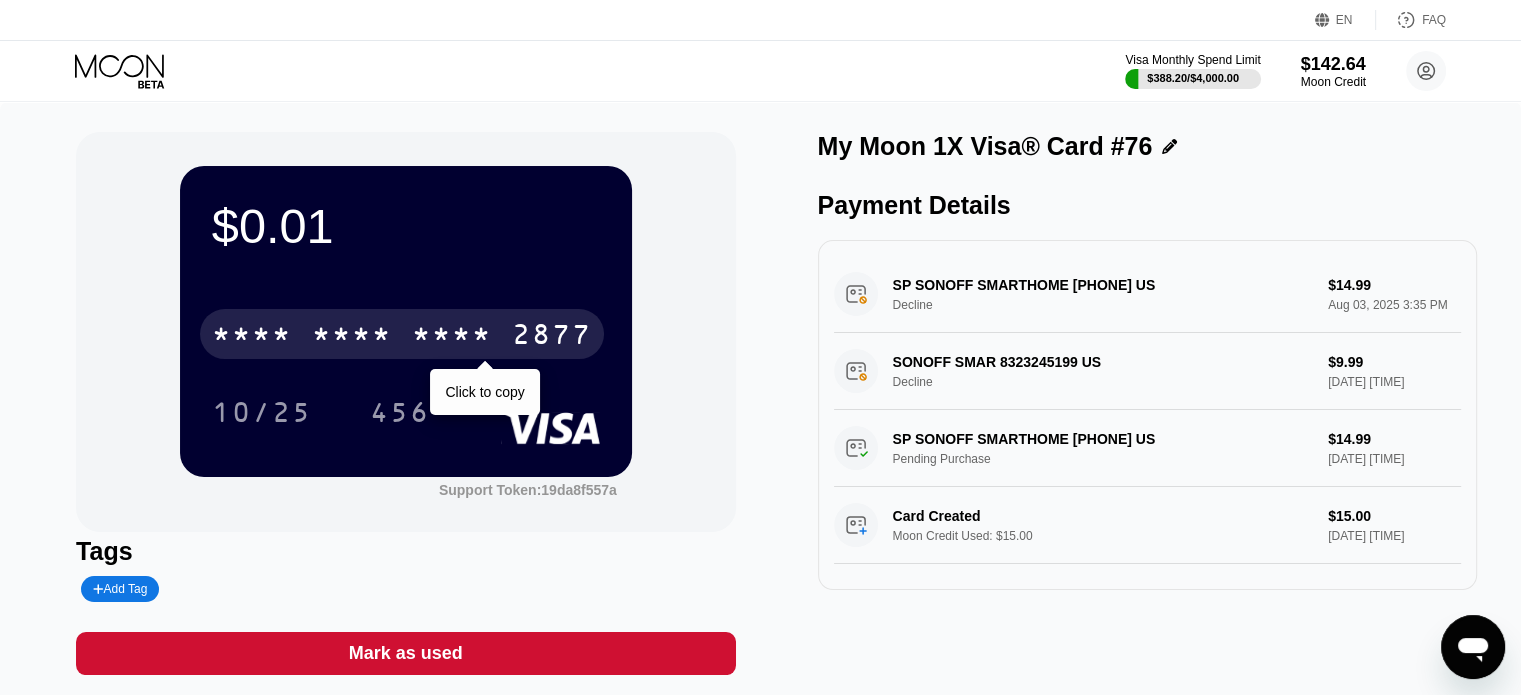 click on "* * * * * * * * * * * * [LAST_FOUR_DIGITS]" at bounding box center [402, 334] 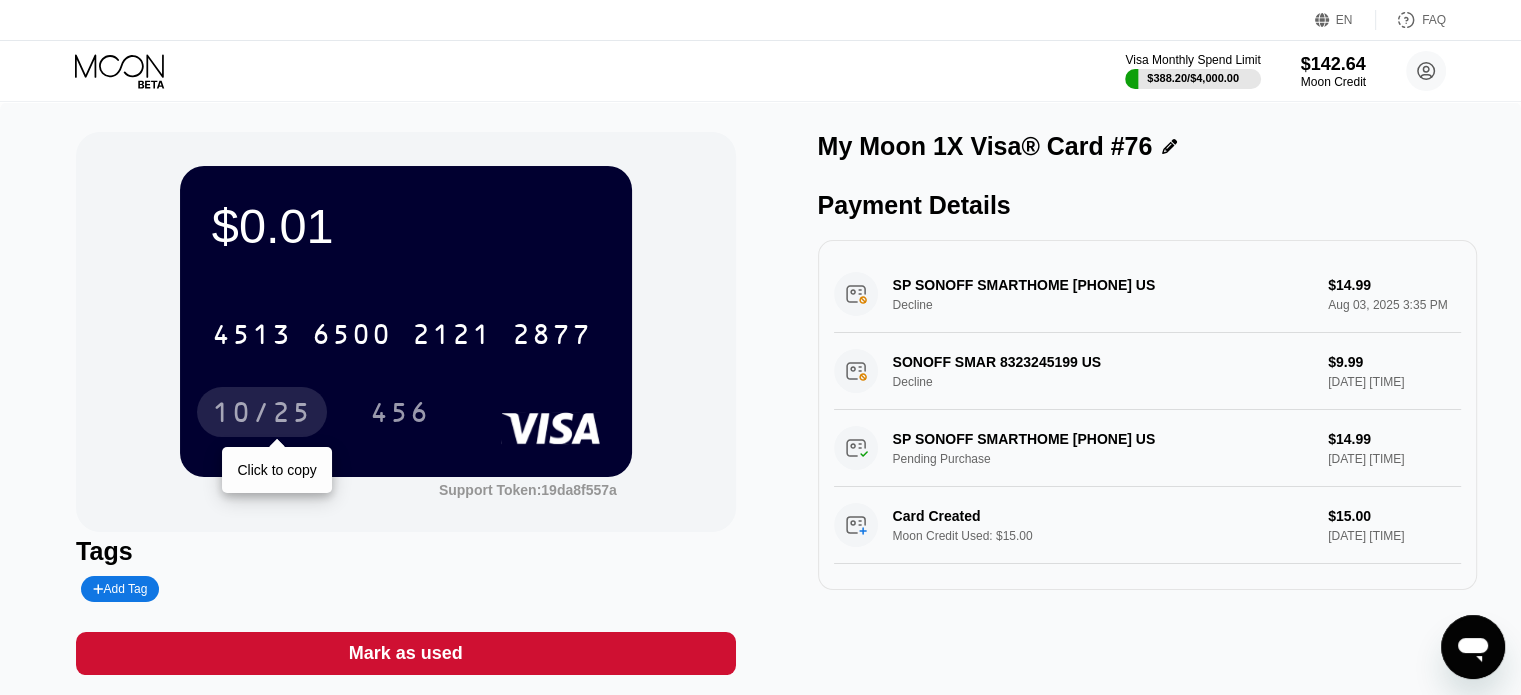 drag, startPoint x: 307, startPoint y: 415, endPoint x: 485, endPoint y: 3, distance: 448.8073 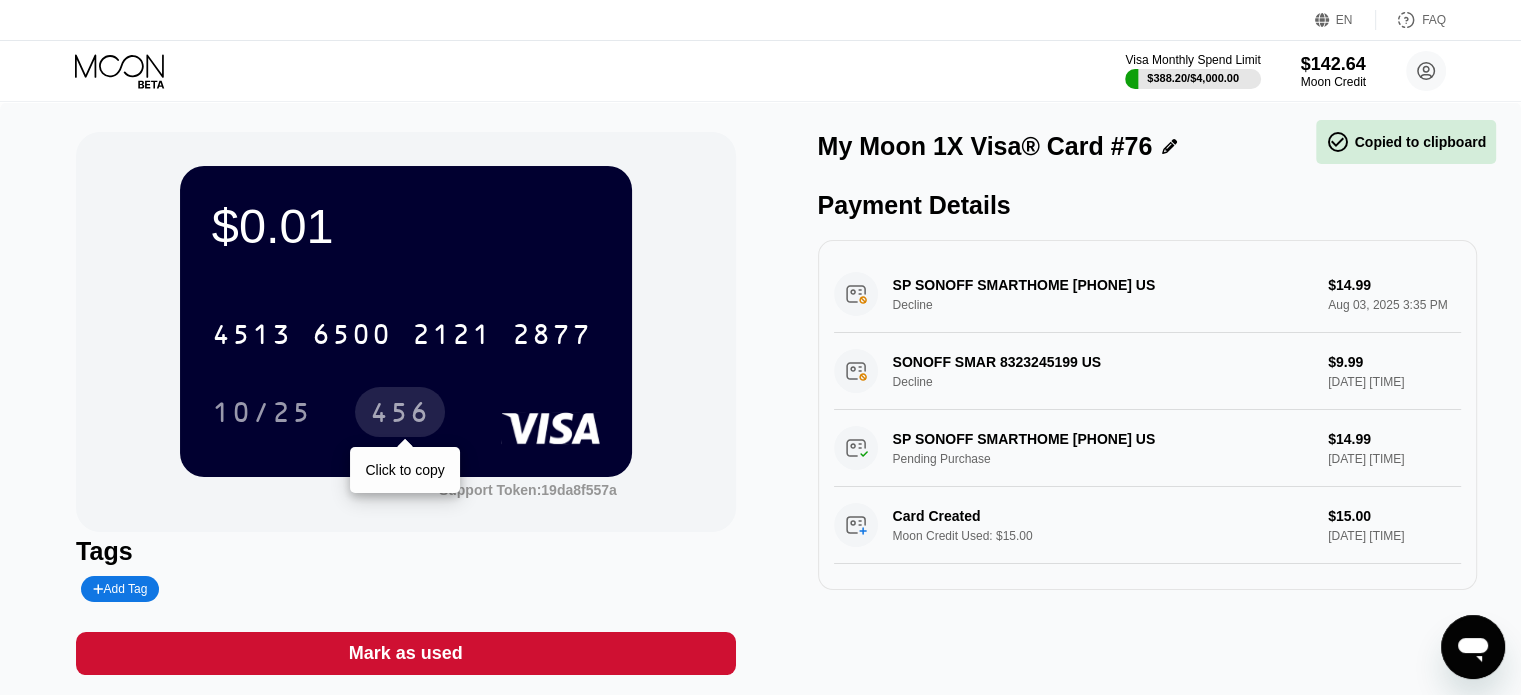 click on "456" at bounding box center [400, 412] 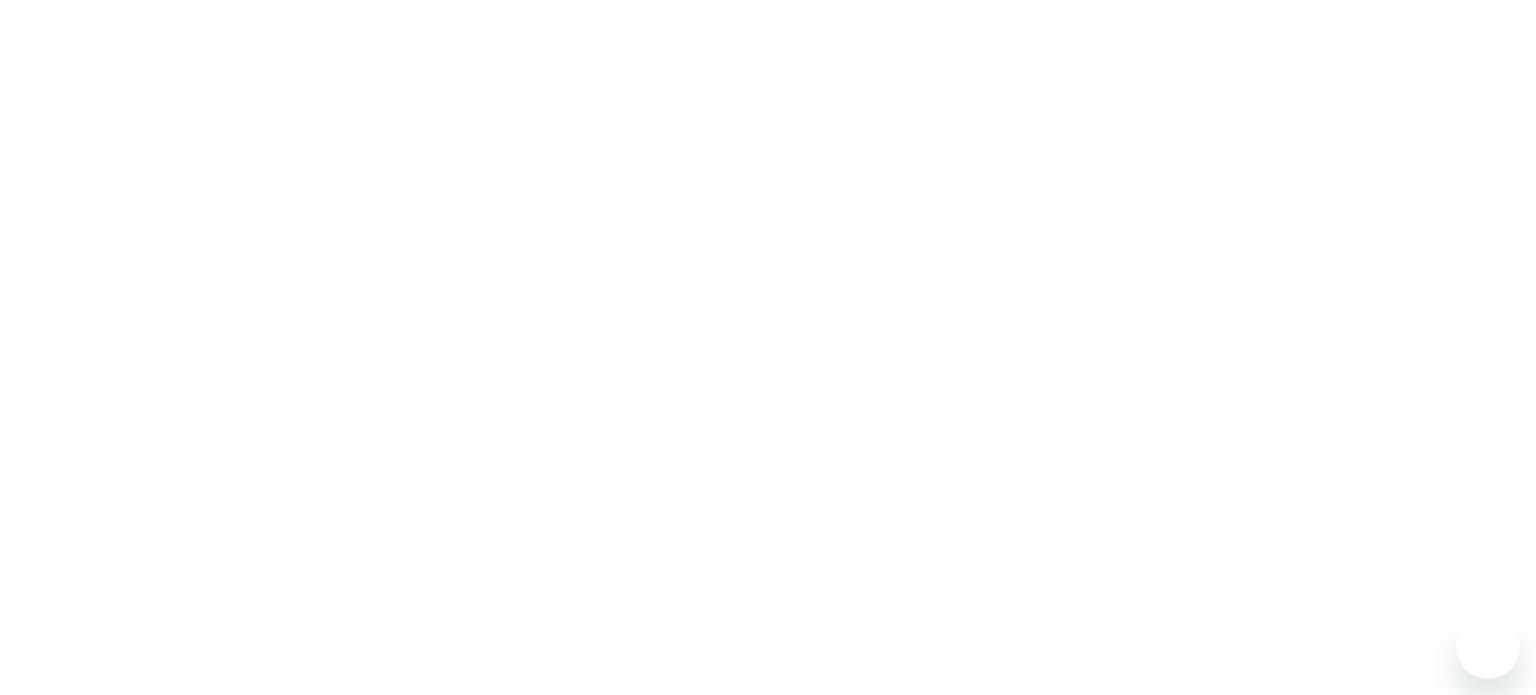 scroll, scrollTop: 0, scrollLeft: 0, axis: both 